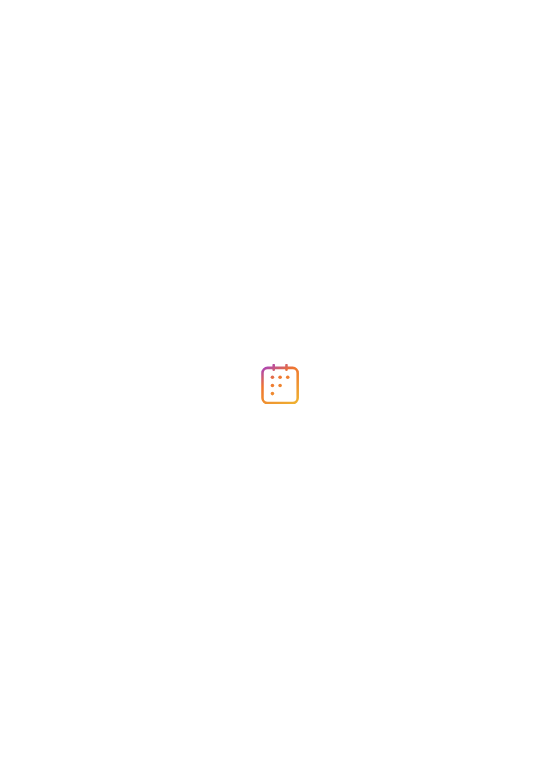 scroll, scrollTop: 0, scrollLeft: 0, axis: both 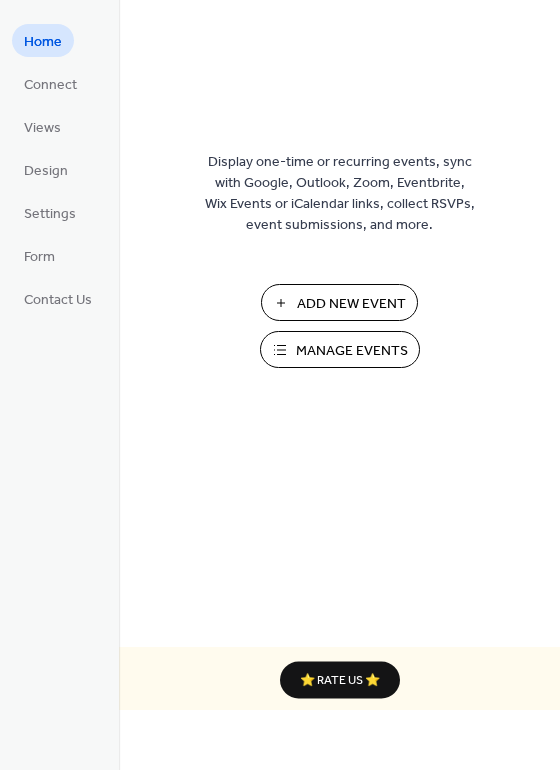 click on "Add New Event" at bounding box center [351, 304] 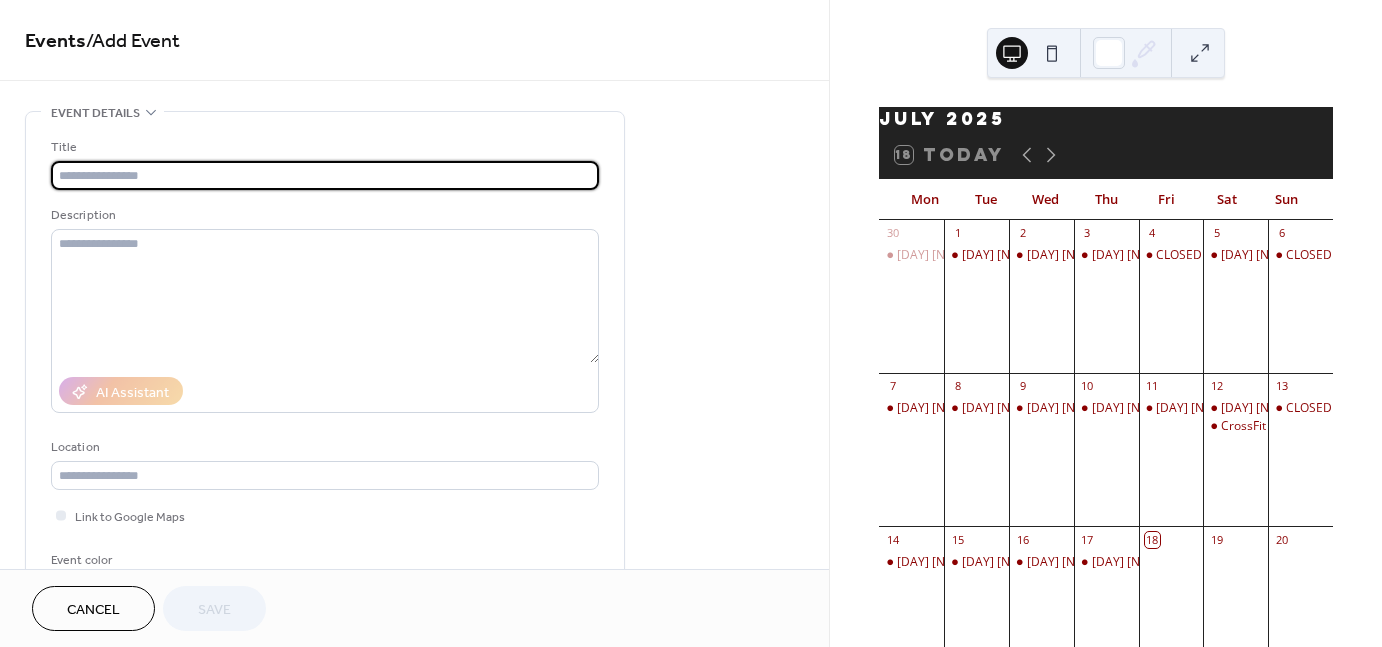 scroll, scrollTop: 0, scrollLeft: 0, axis: both 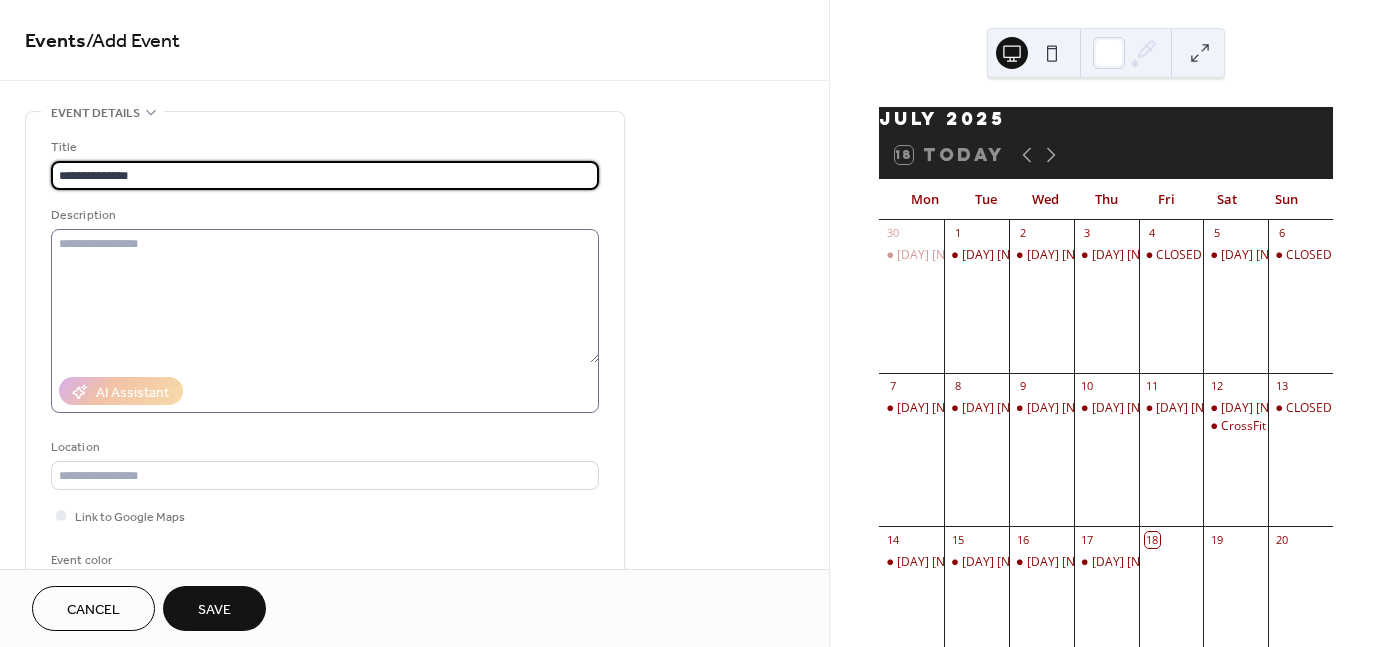 type on "**********" 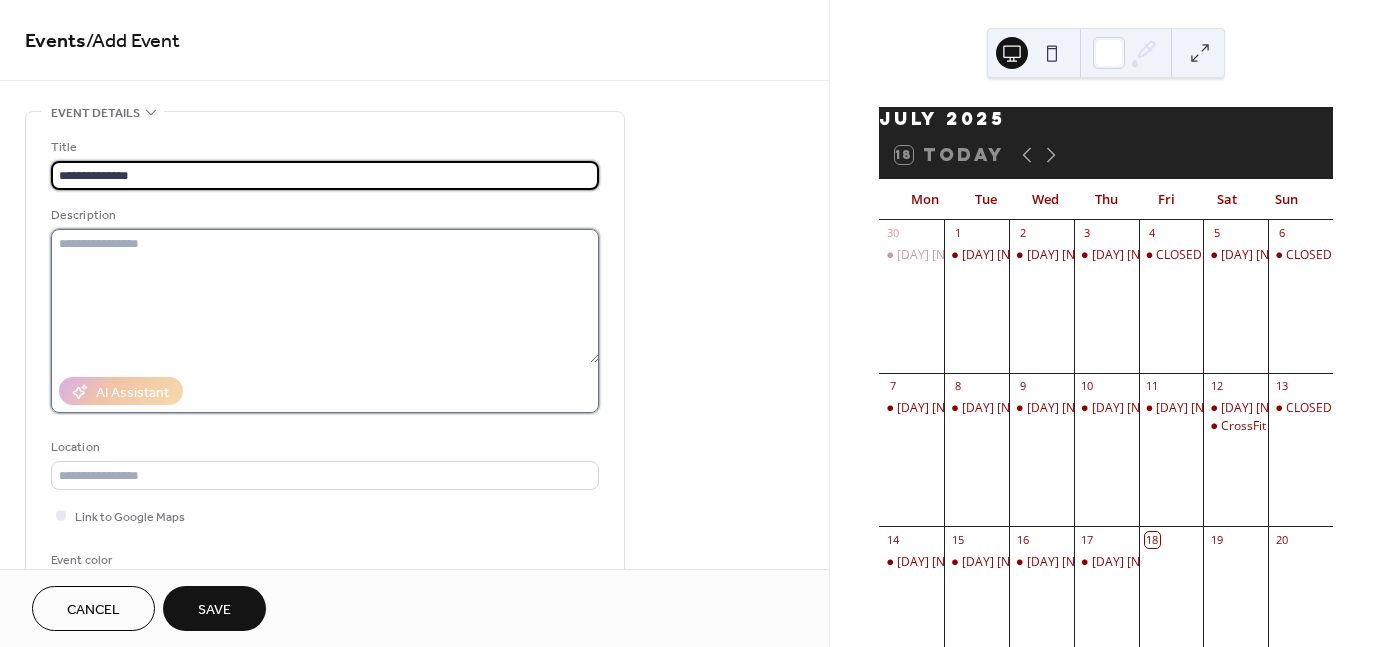 click at bounding box center (325, 296) 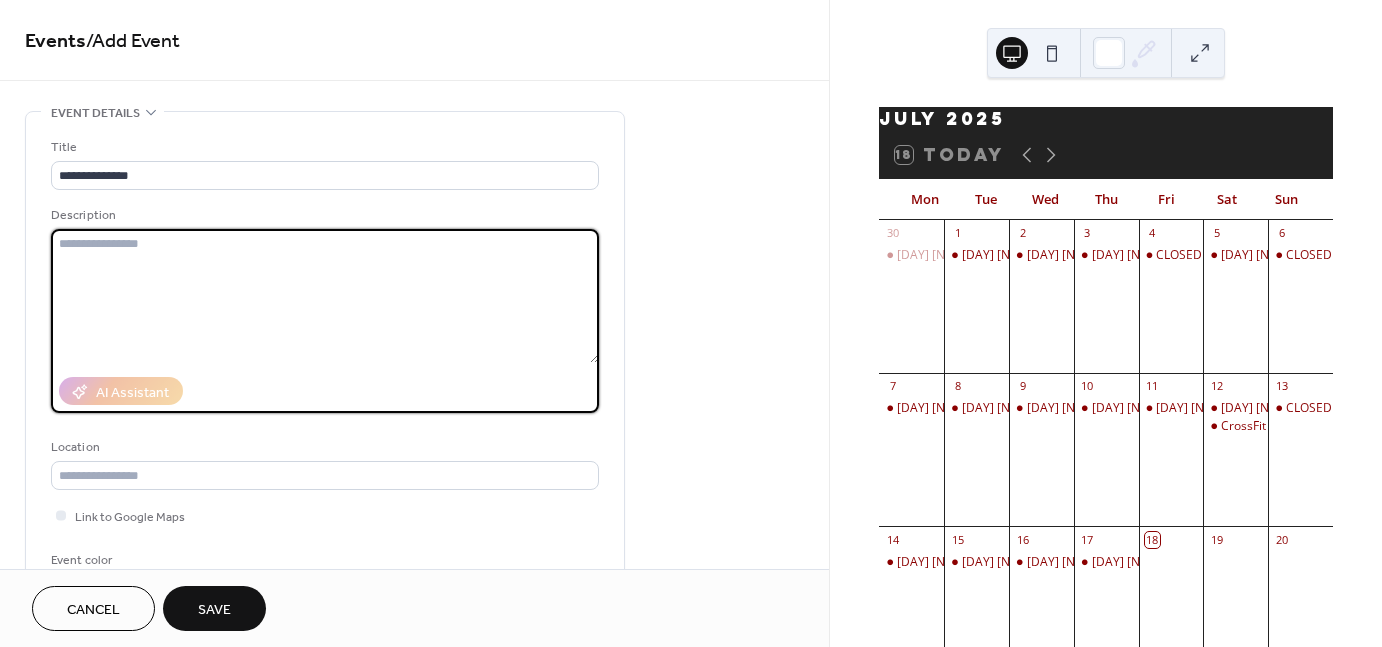 paste on "**********" 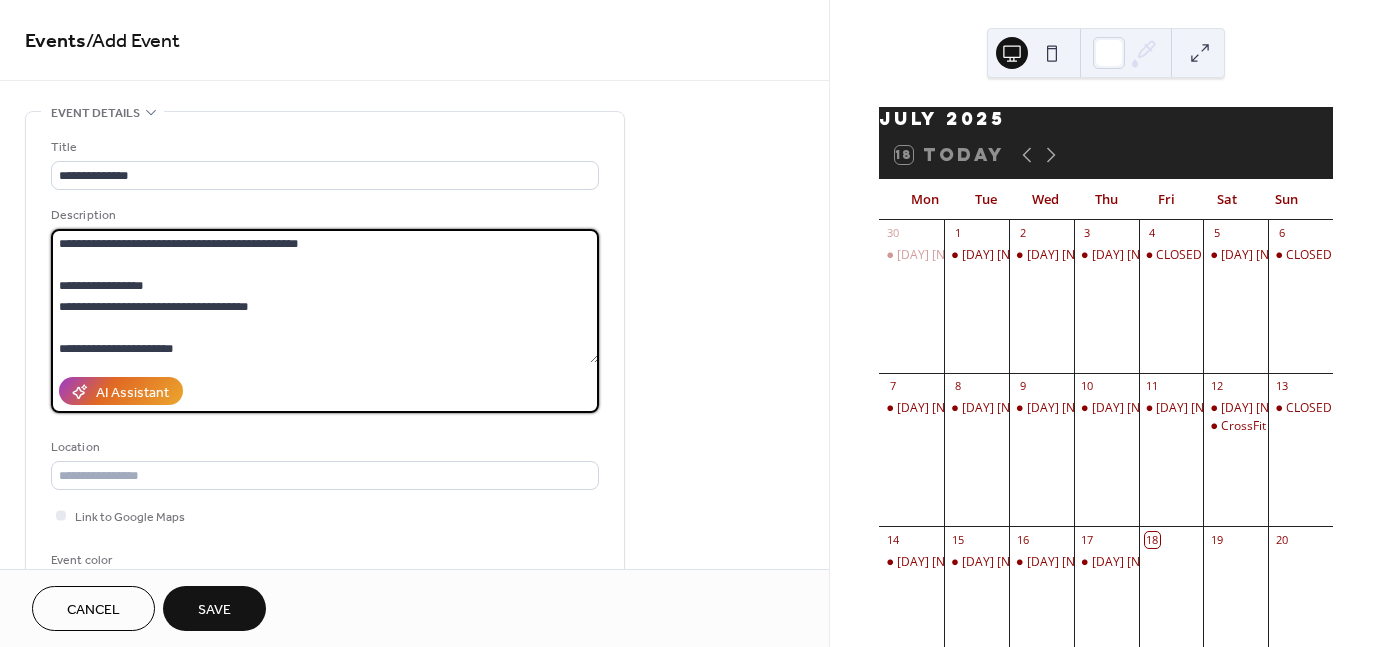 scroll, scrollTop: 146, scrollLeft: 0, axis: vertical 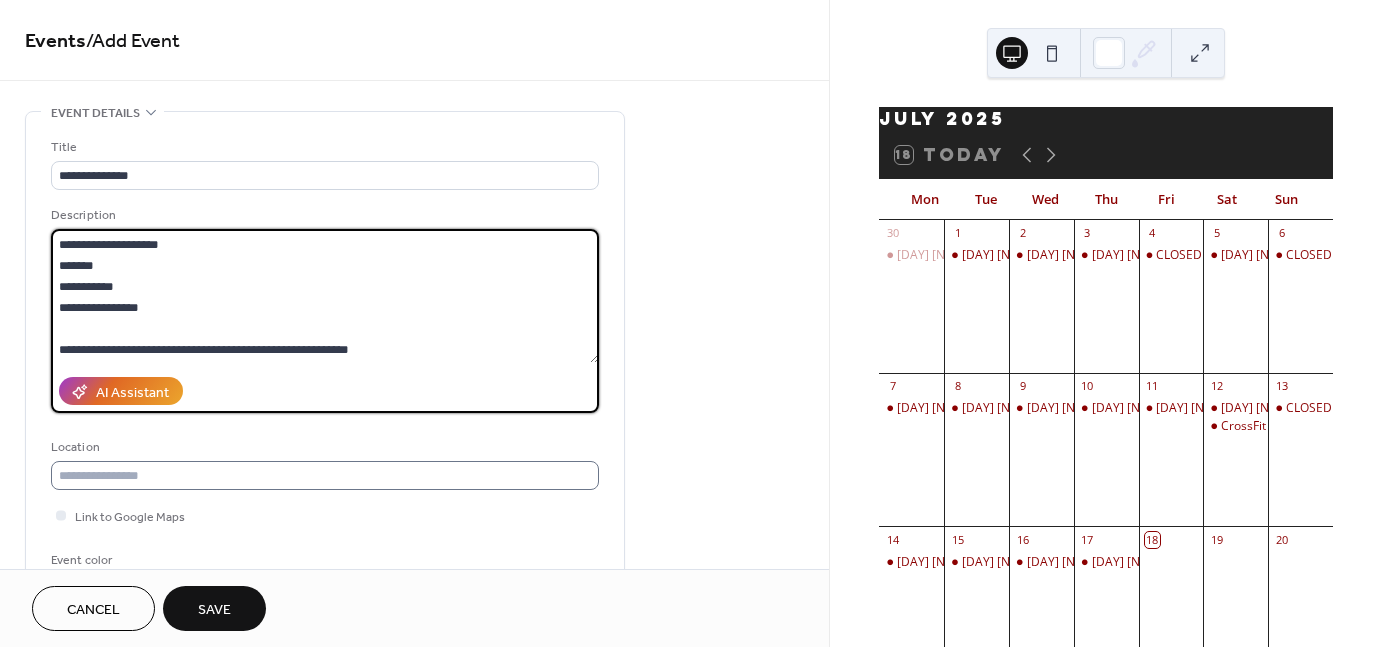 type on "**********" 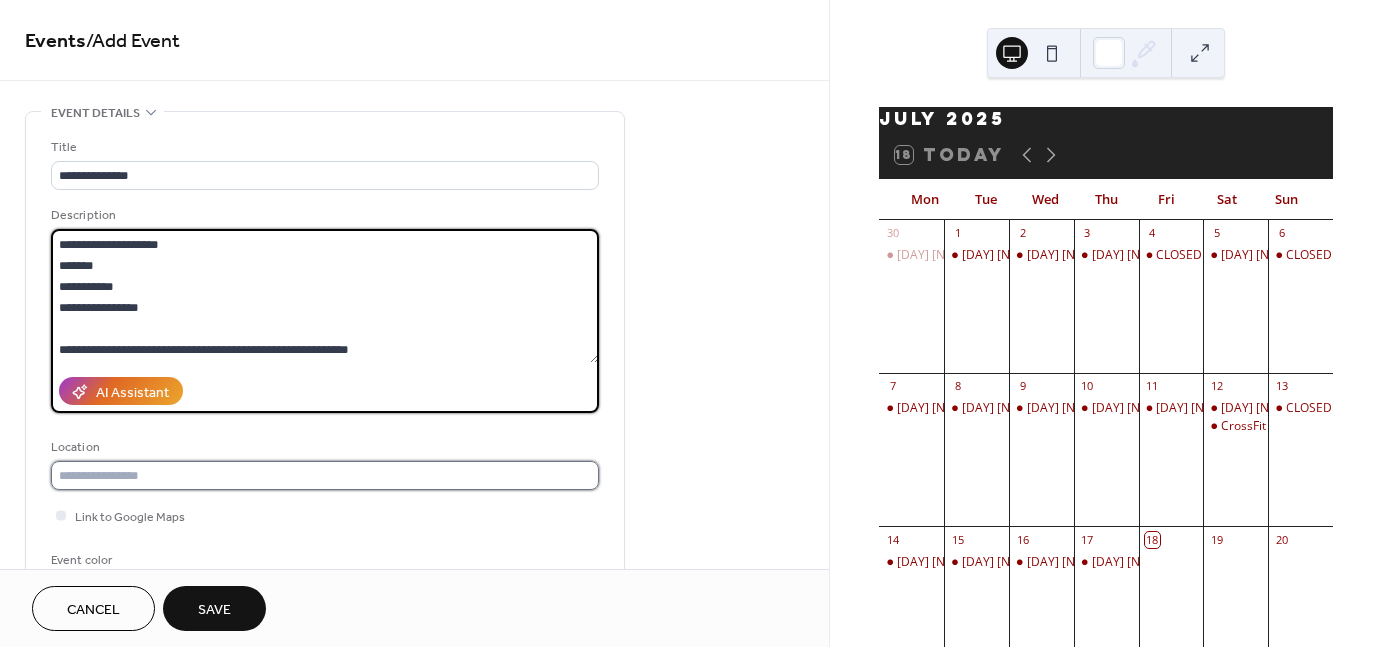 click at bounding box center (325, 475) 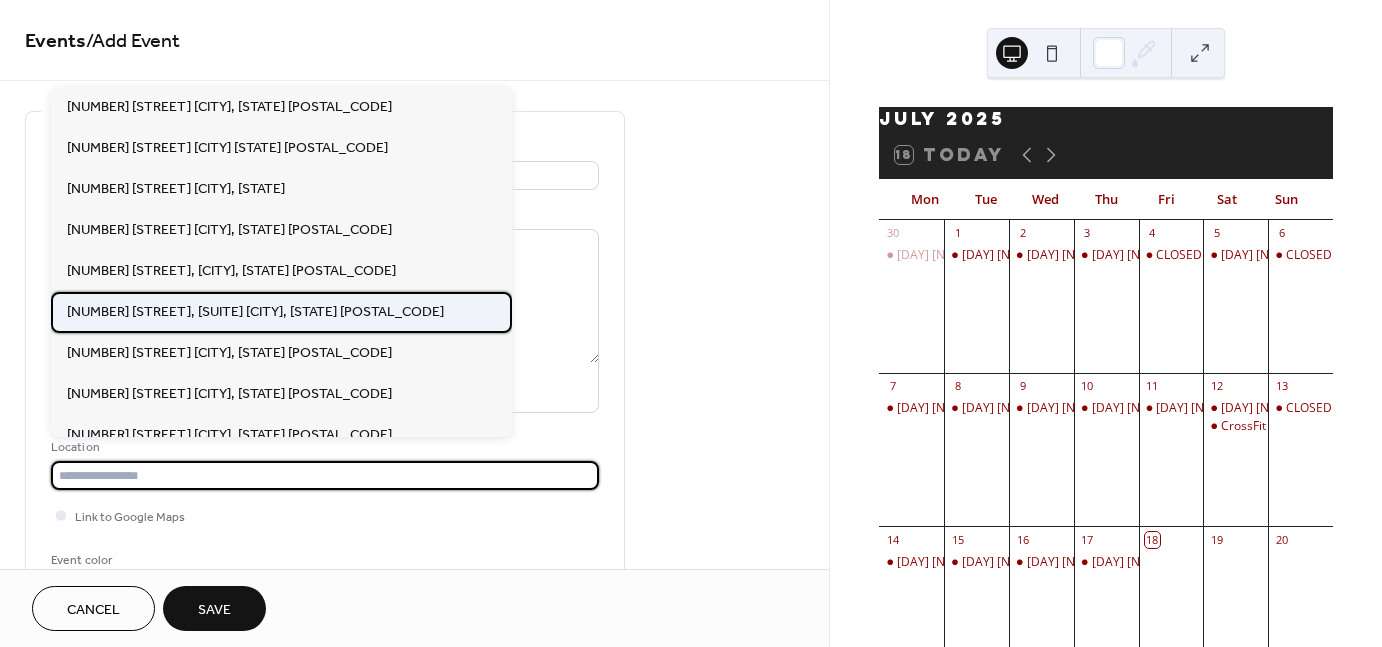 click on "[NUMBER] [STREET], [SUITE] [CITY], [STATE] [POSTAL_CODE]" at bounding box center (255, 311) 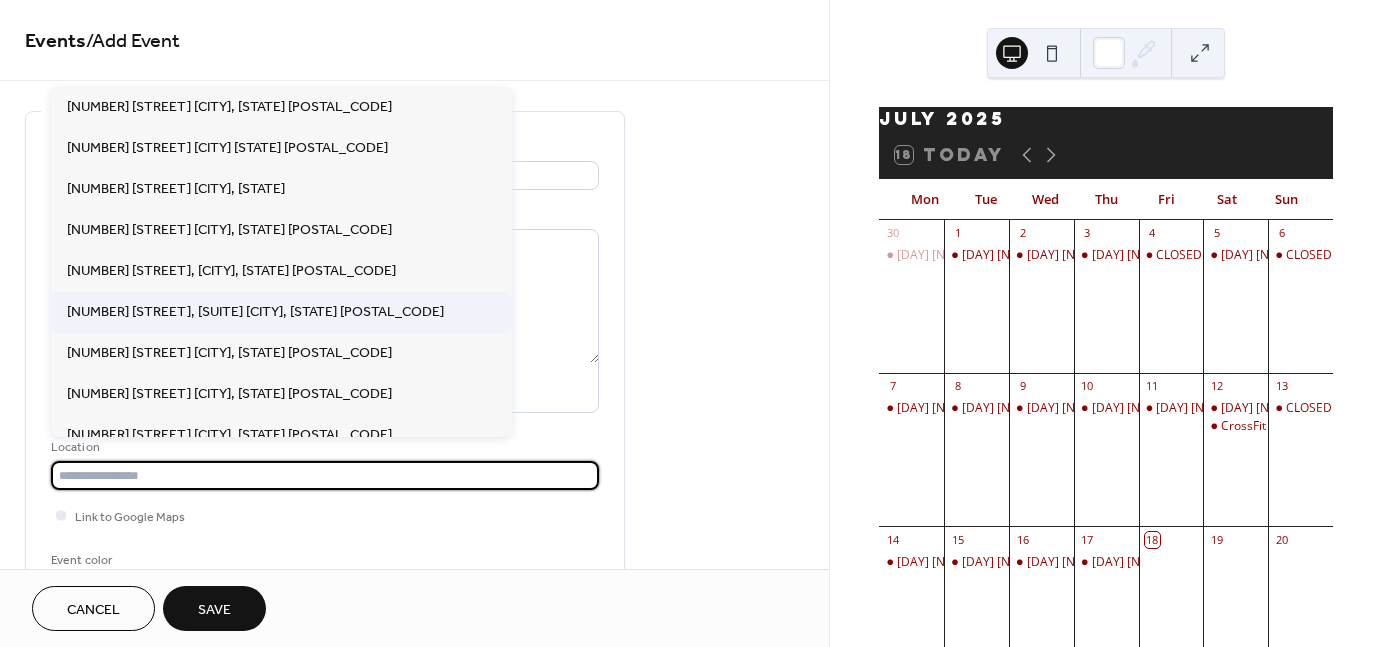 type on "**********" 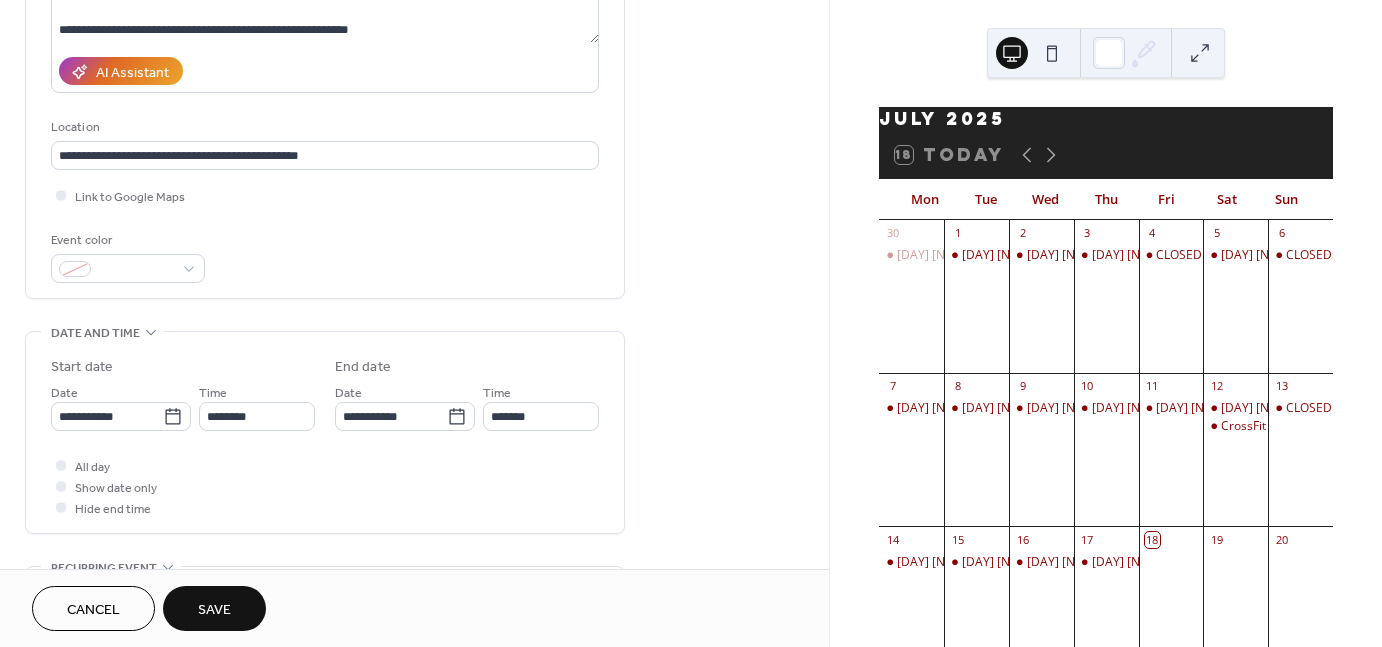 scroll, scrollTop: 326, scrollLeft: 0, axis: vertical 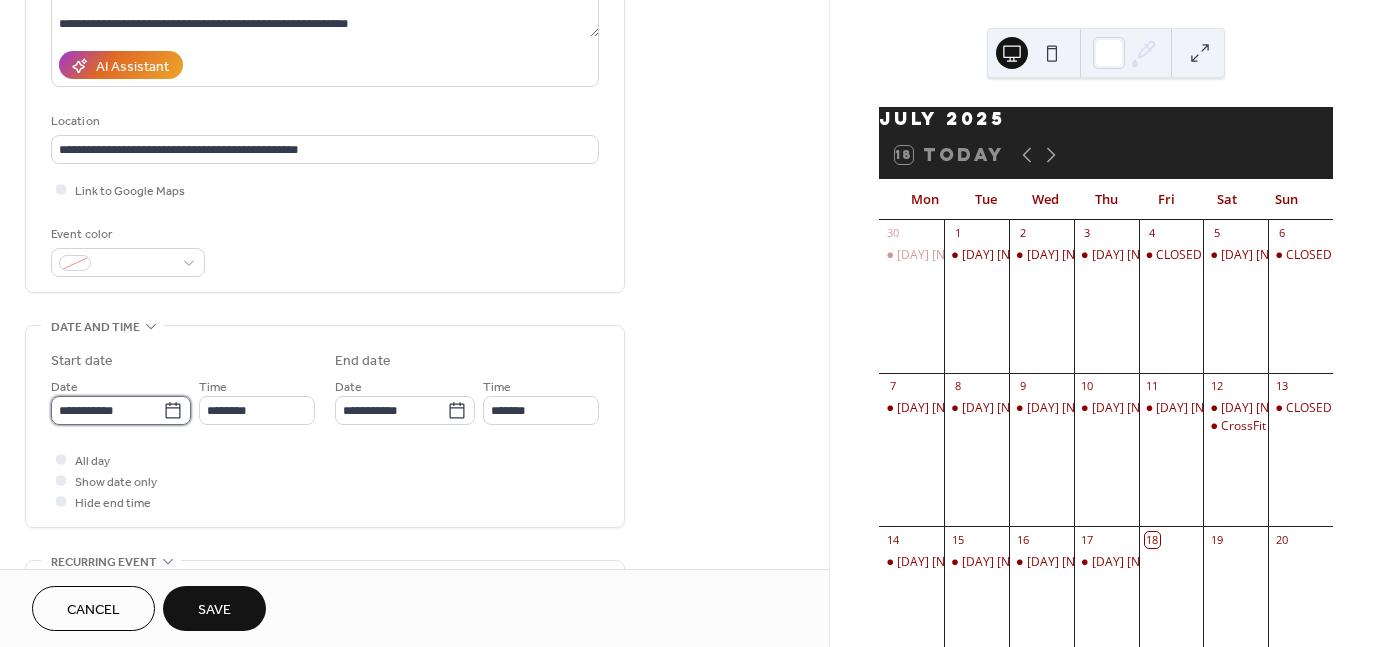 click on "**********" at bounding box center (691, 323) 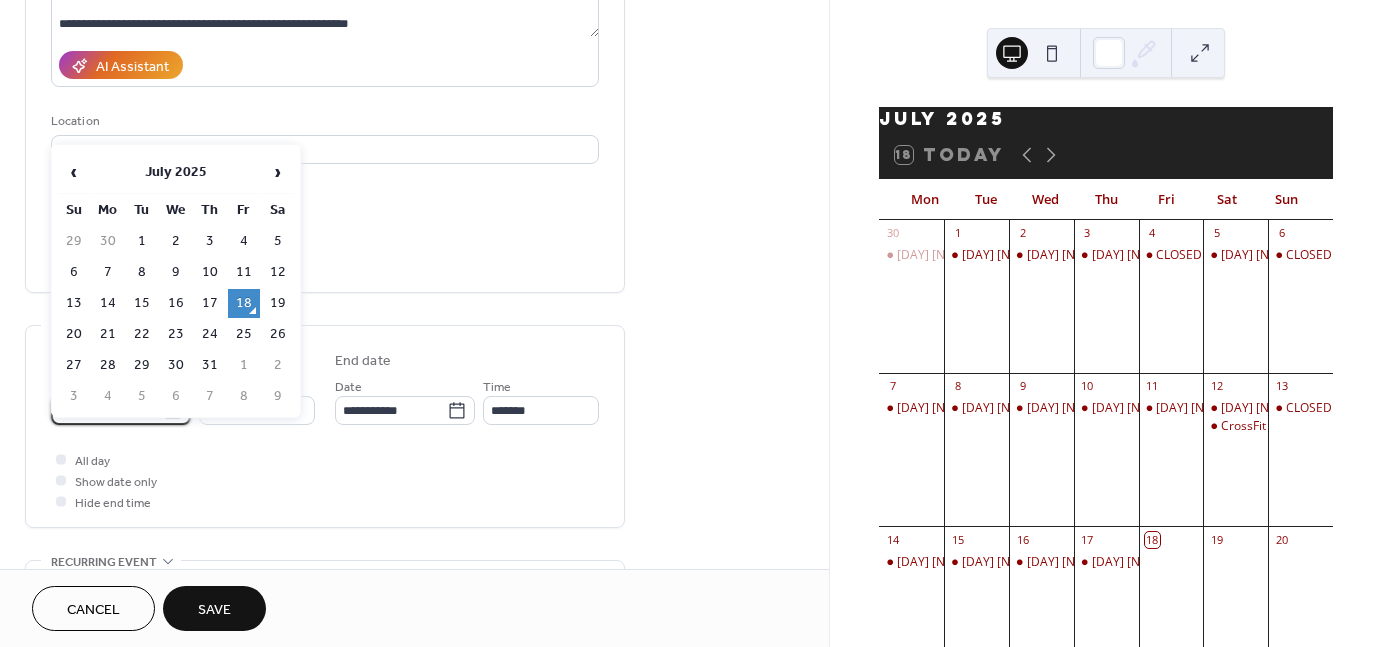 click on "18" at bounding box center [244, 303] 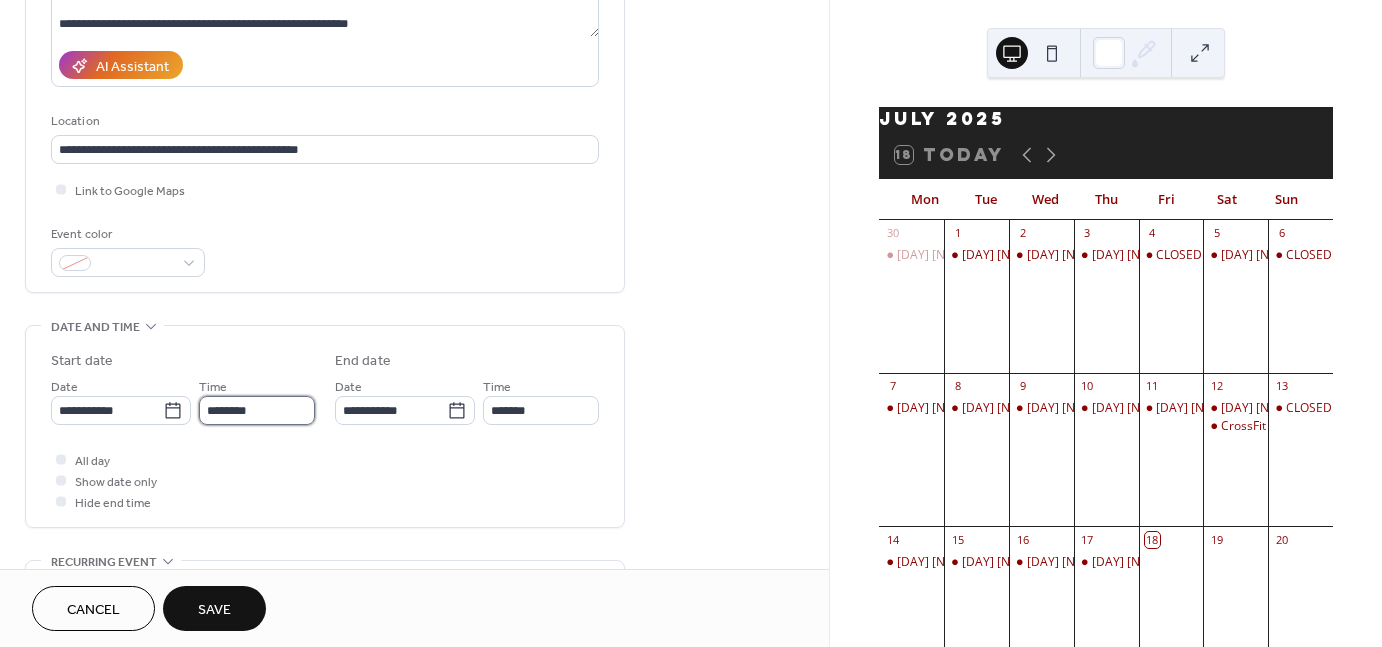 click on "********" at bounding box center (257, 410) 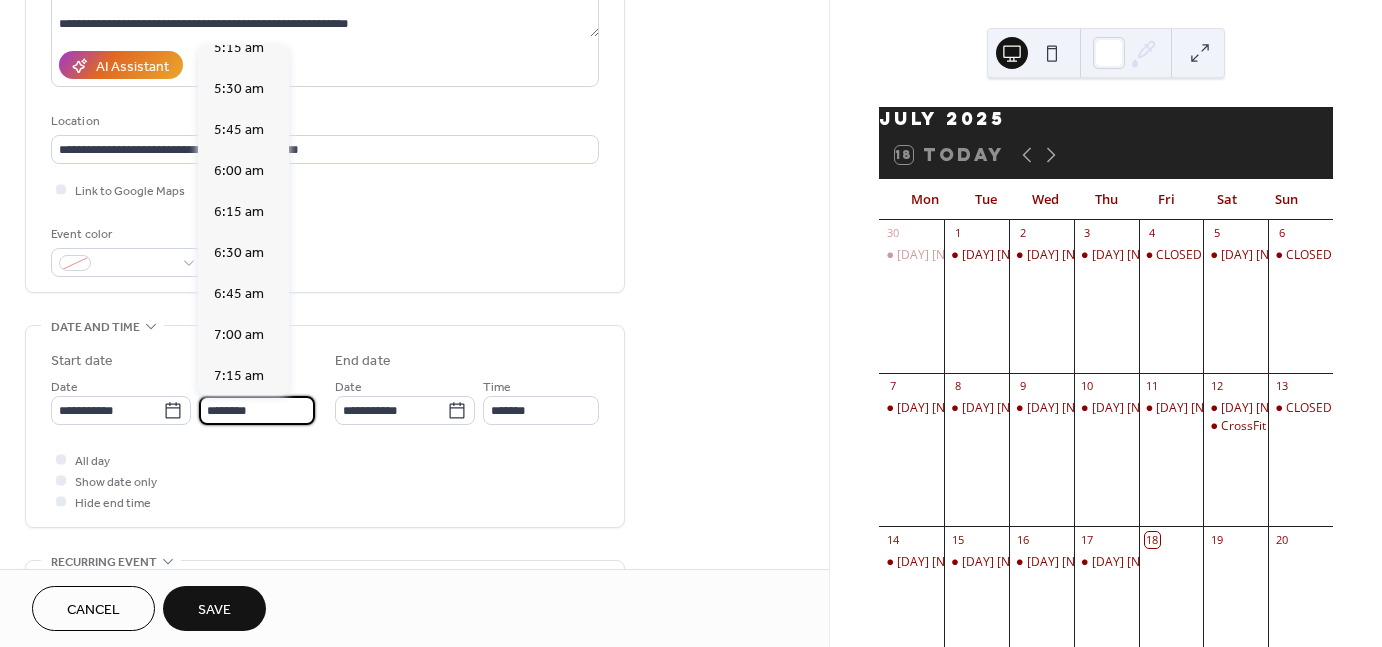 scroll, scrollTop: 876, scrollLeft: 0, axis: vertical 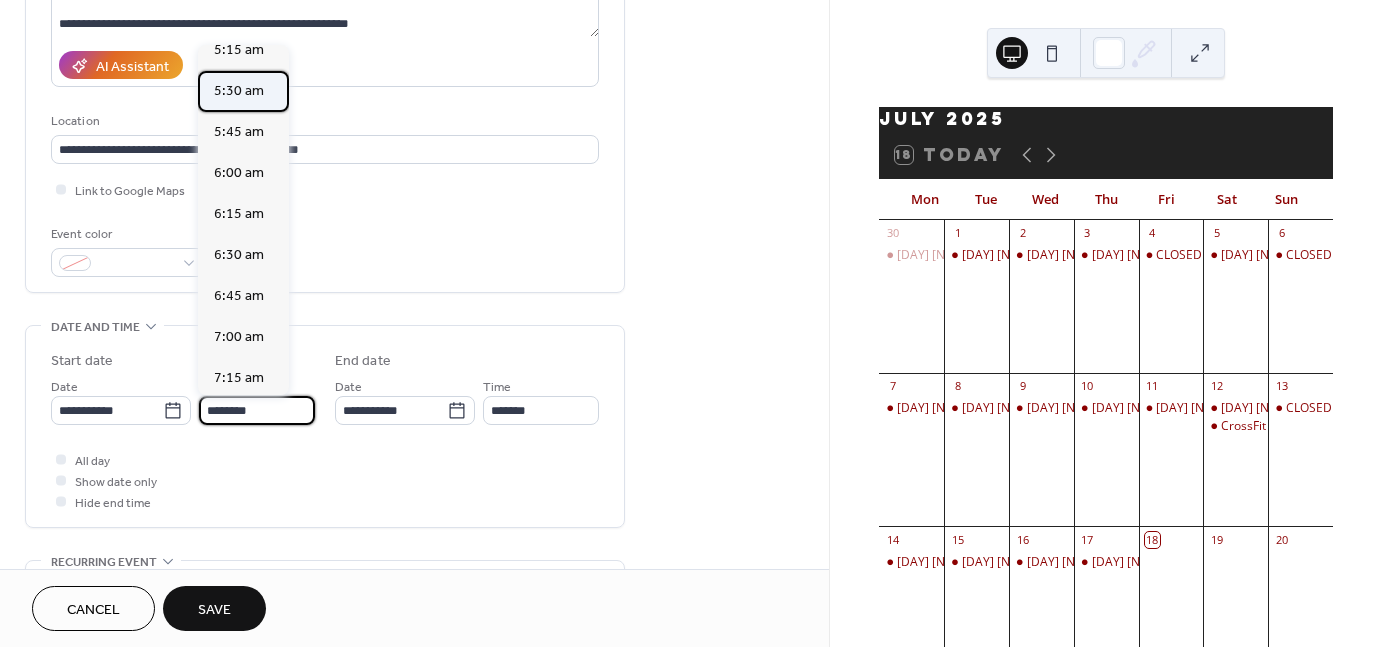 click on "5:30 am" at bounding box center (243, 91) 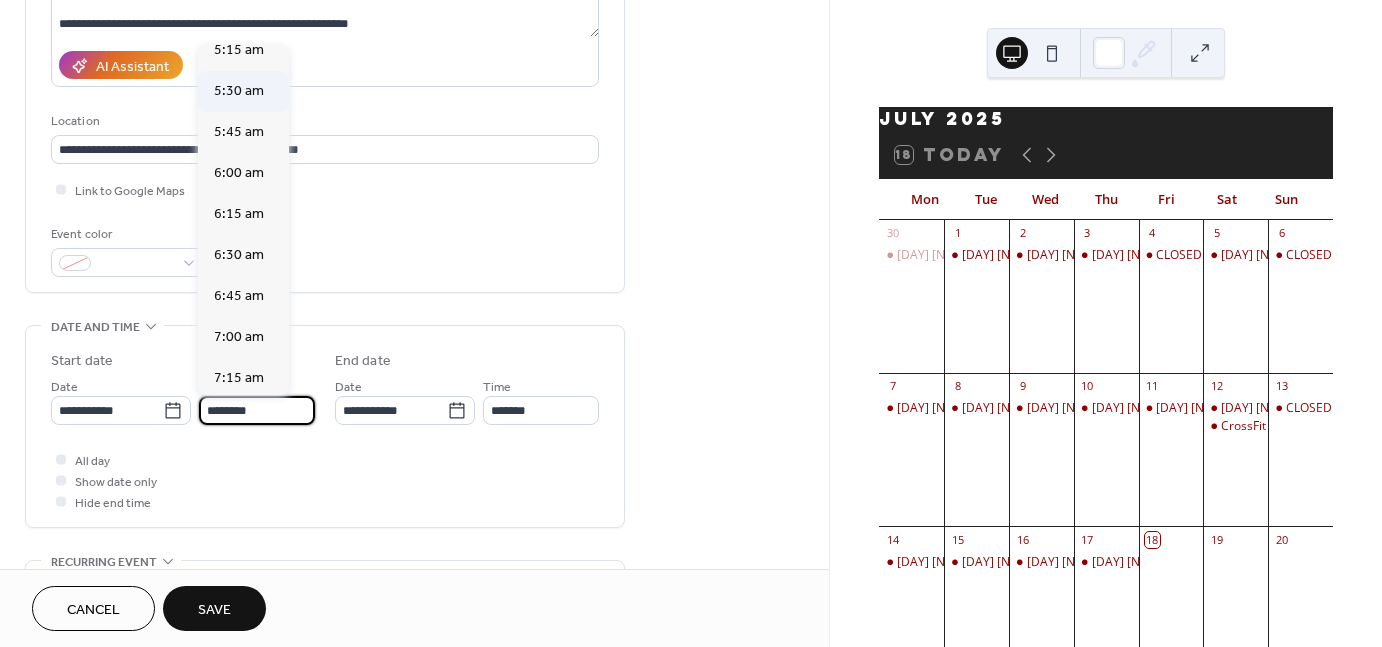 type on "*******" 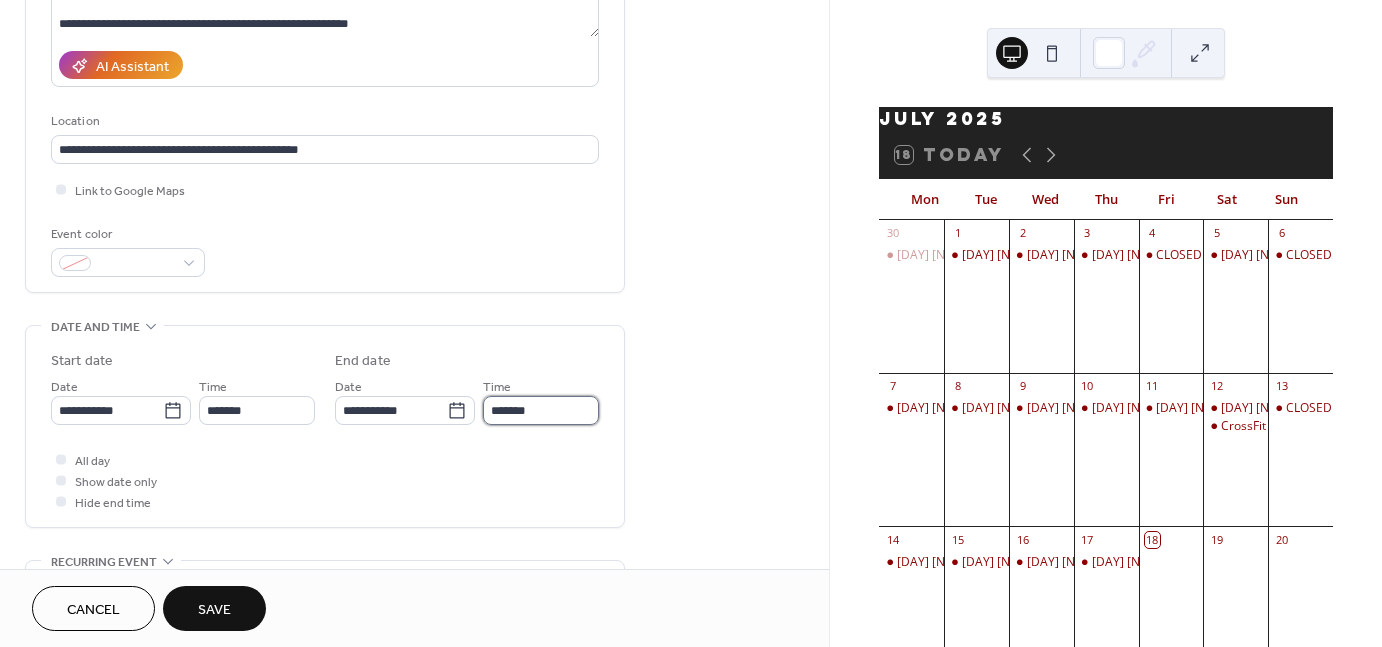 click on "*******" at bounding box center (541, 410) 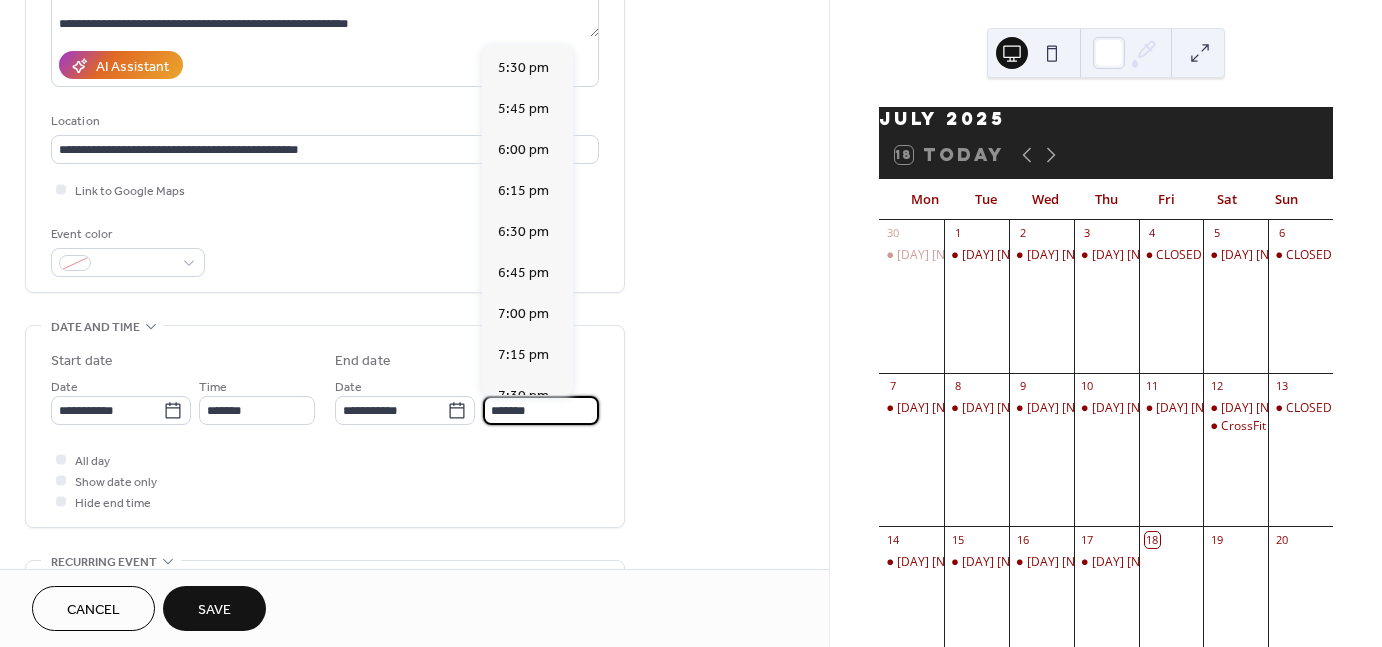 scroll, scrollTop: 1926, scrollLeft: 0, axis: vertical 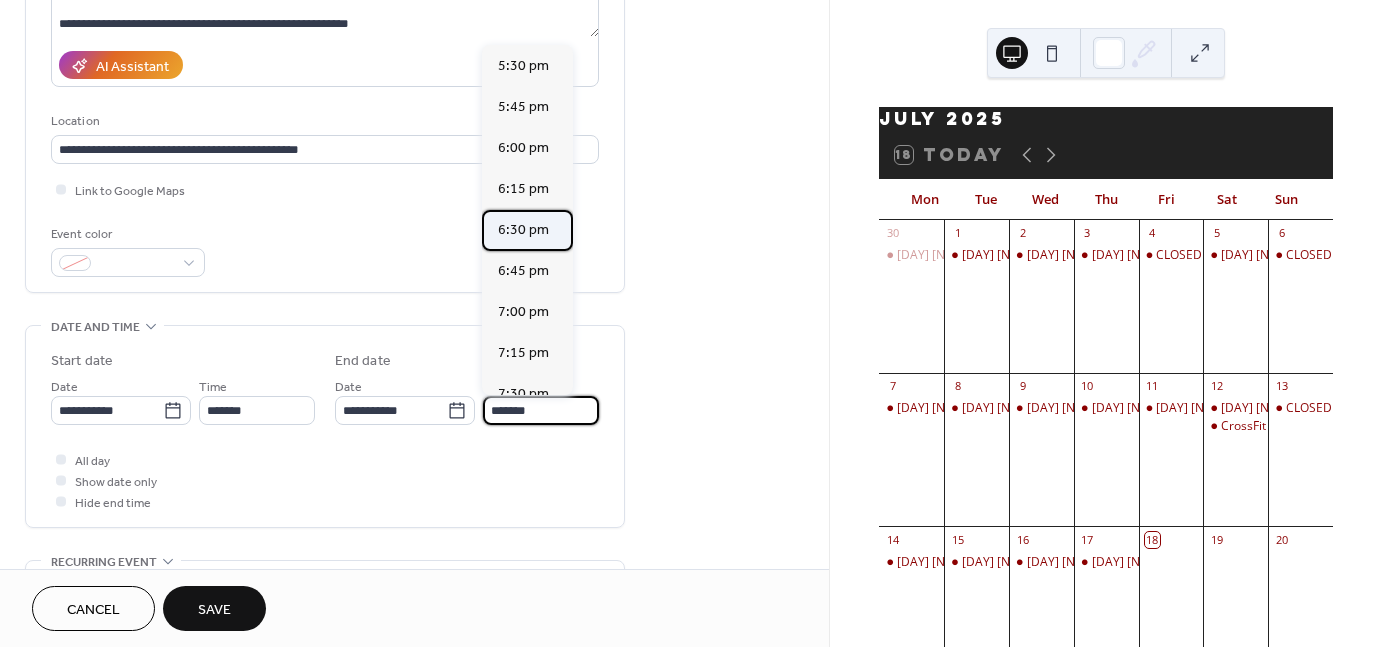 click on "6:30 pm" at bounding box center (523, 229) 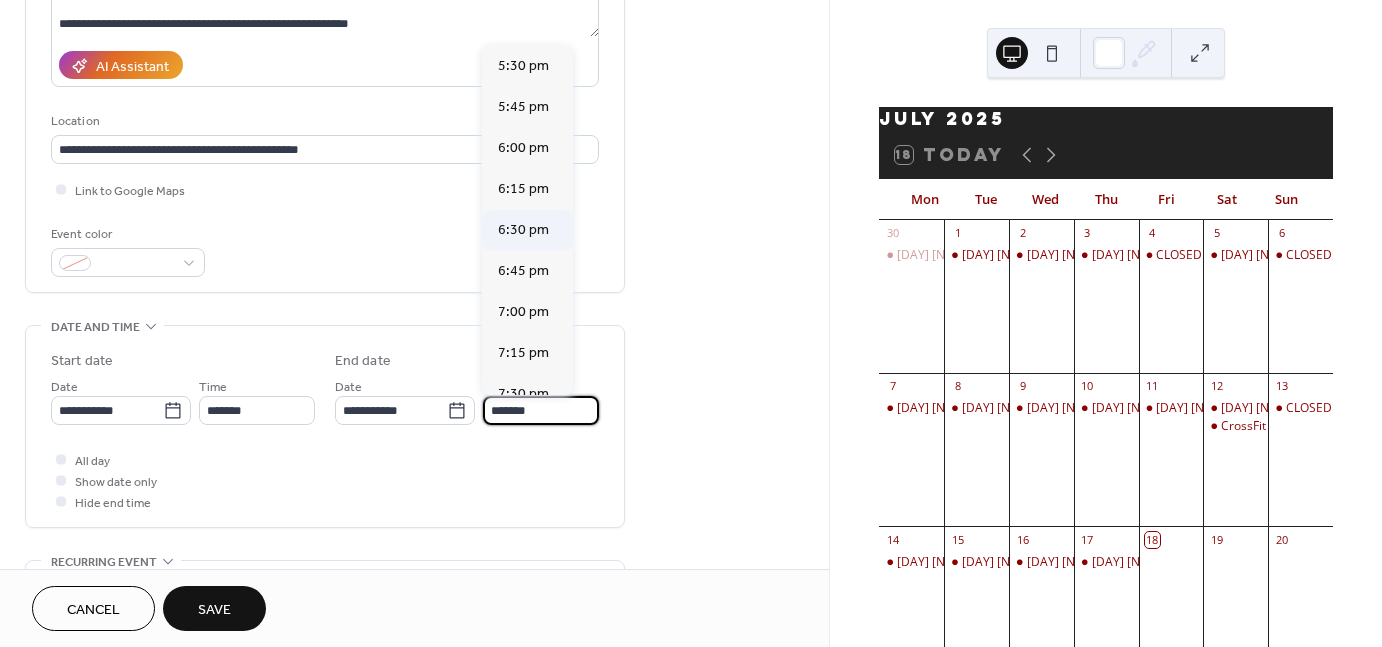 type on "*******" 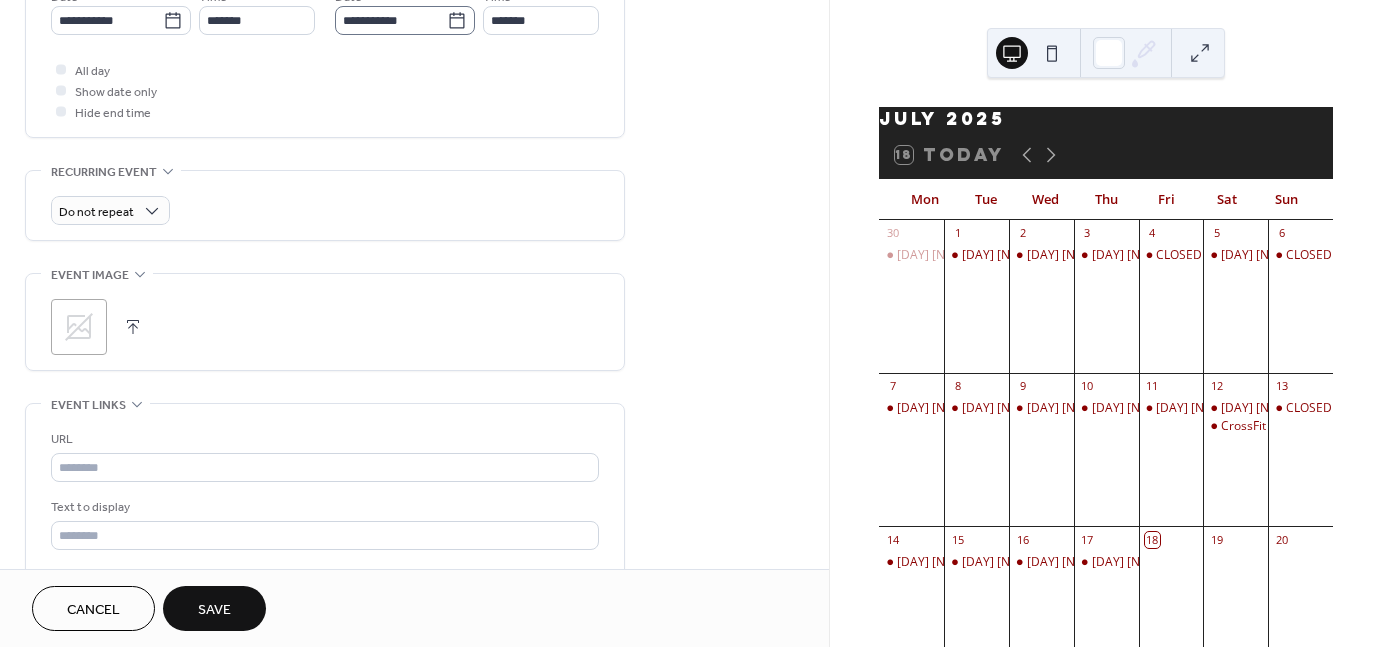 scroll, scrollTop: 998, scrollLeft: 0, axis: vertical 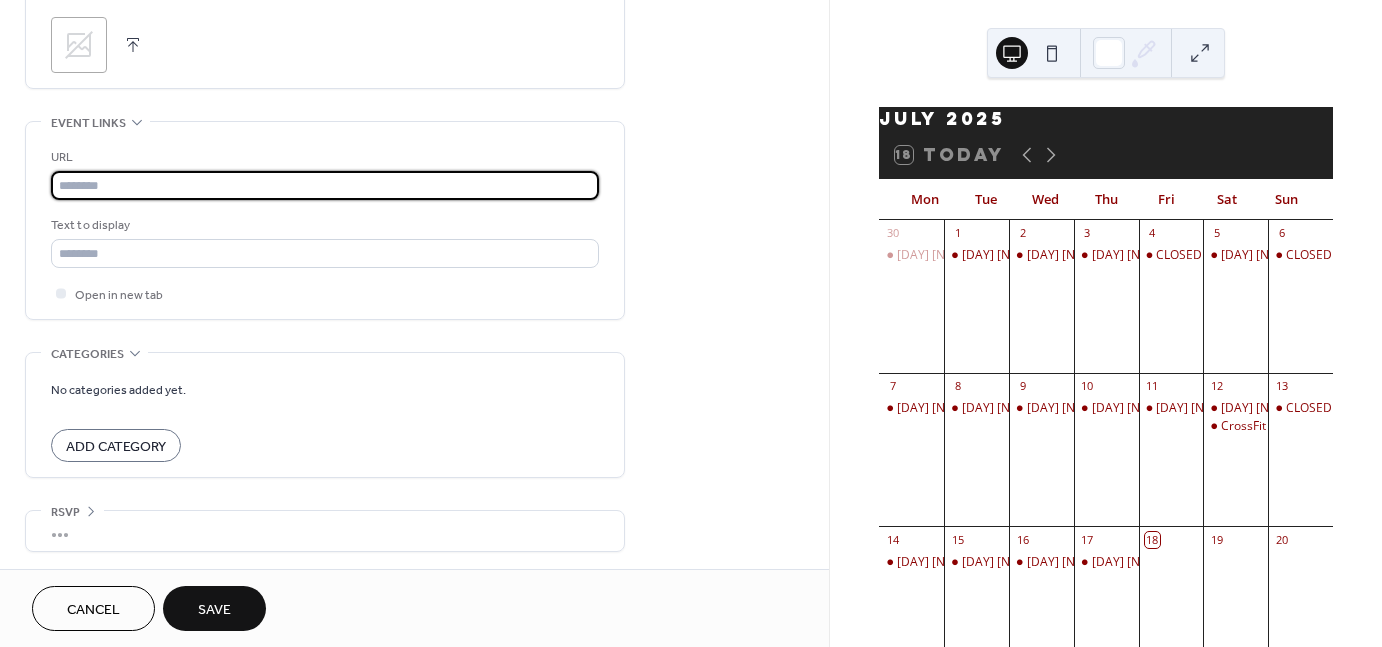 click at bounding box center [325, 185] 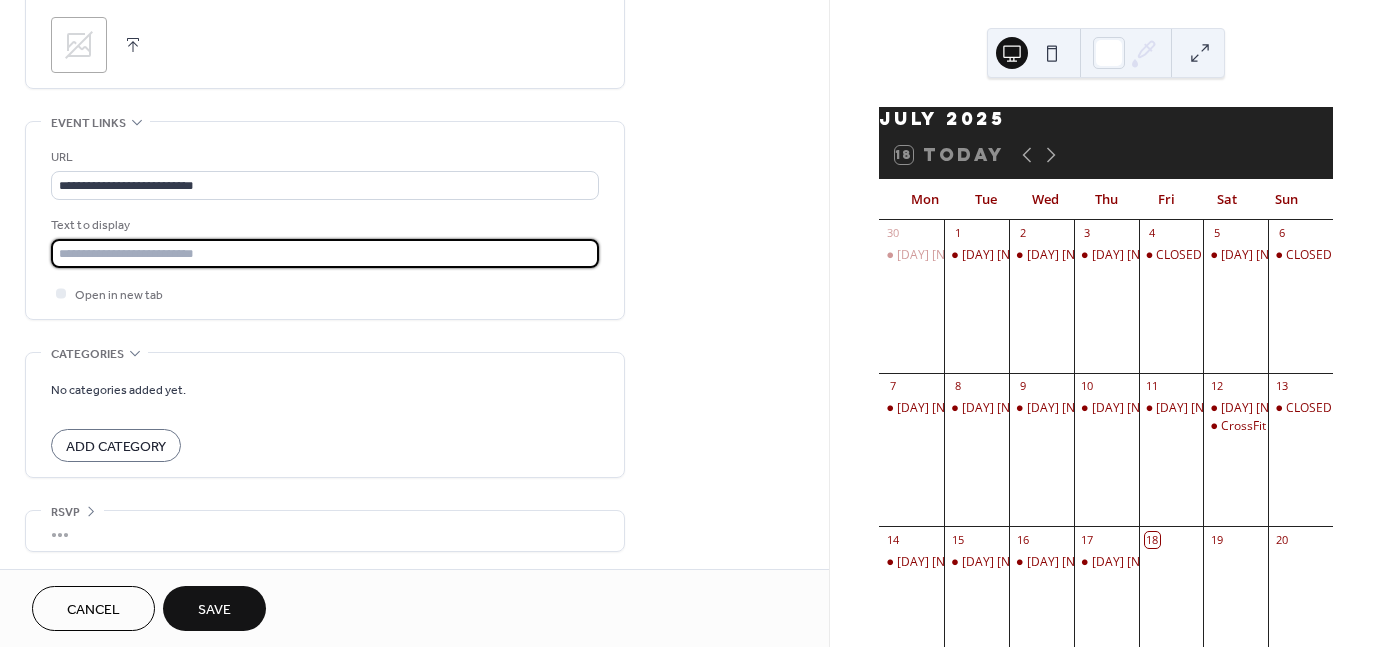 click at bounding box center [325, 253] 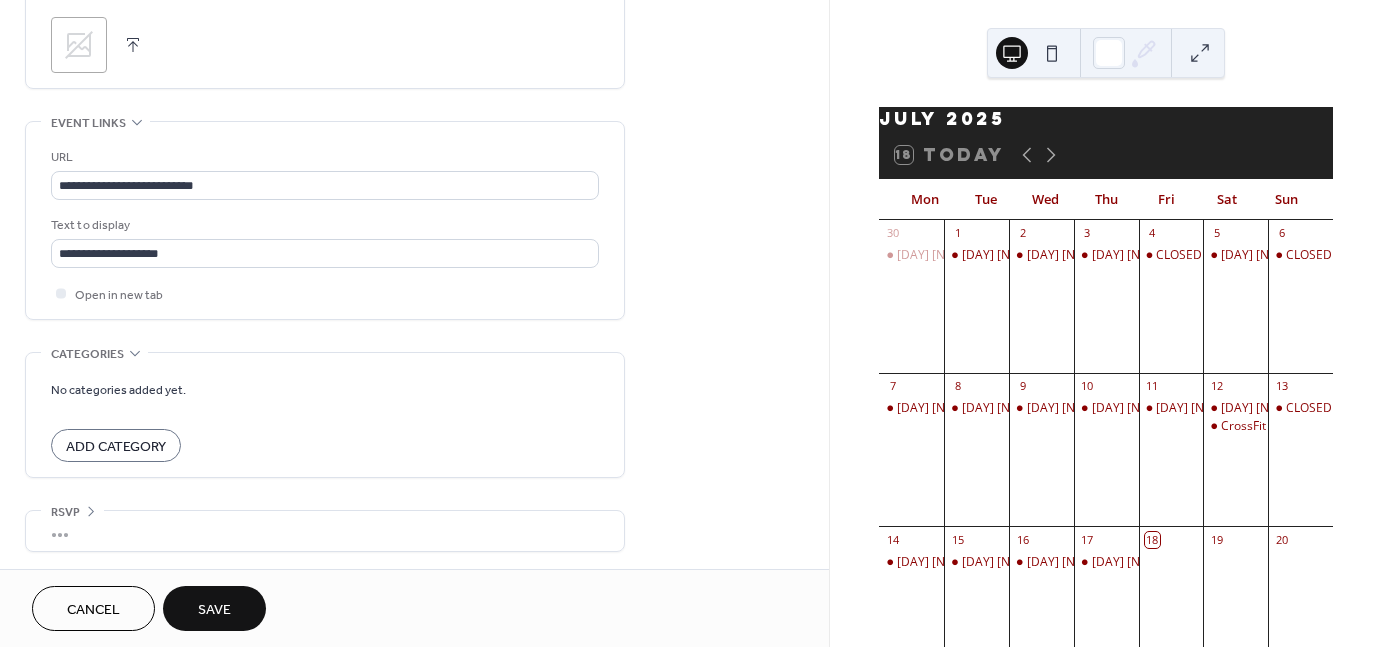drag, startPoint x: 172, startPoint y: 264, endPoint x: 217, endPoint y: 313, distance: 66.52819 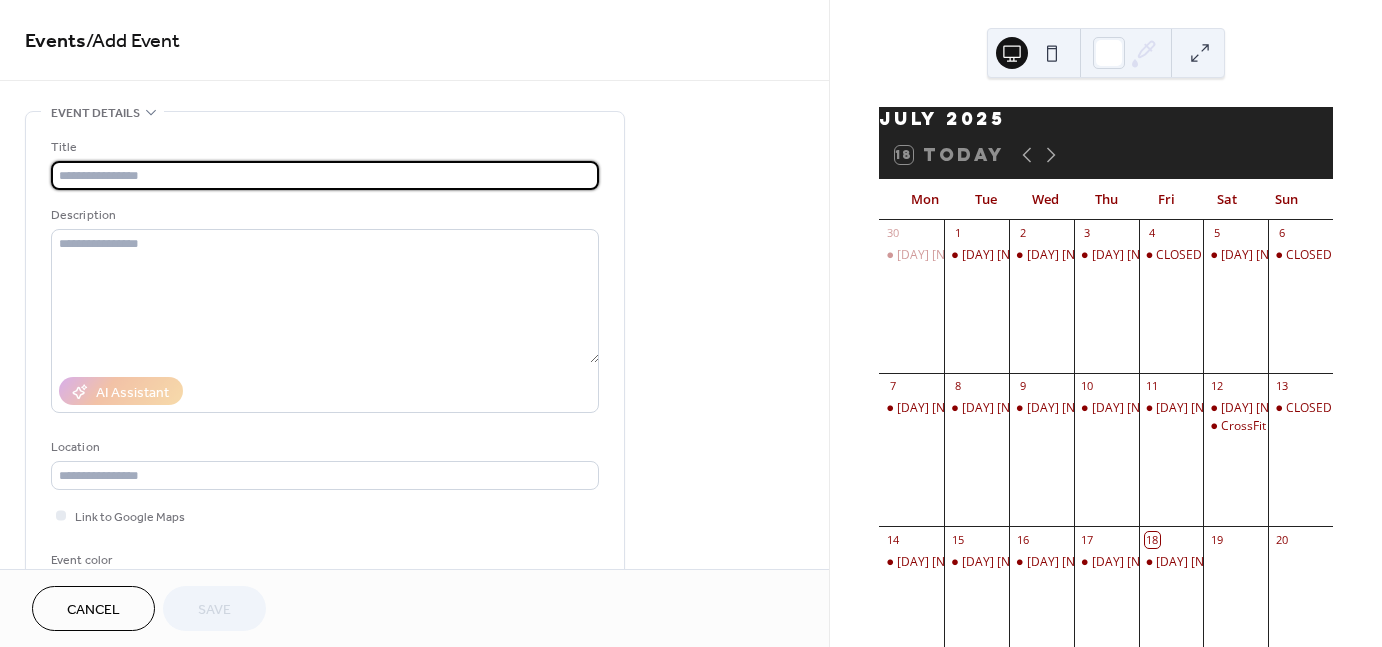 scroll, scrollTop: 0, scrollLeft: 0, axis: both 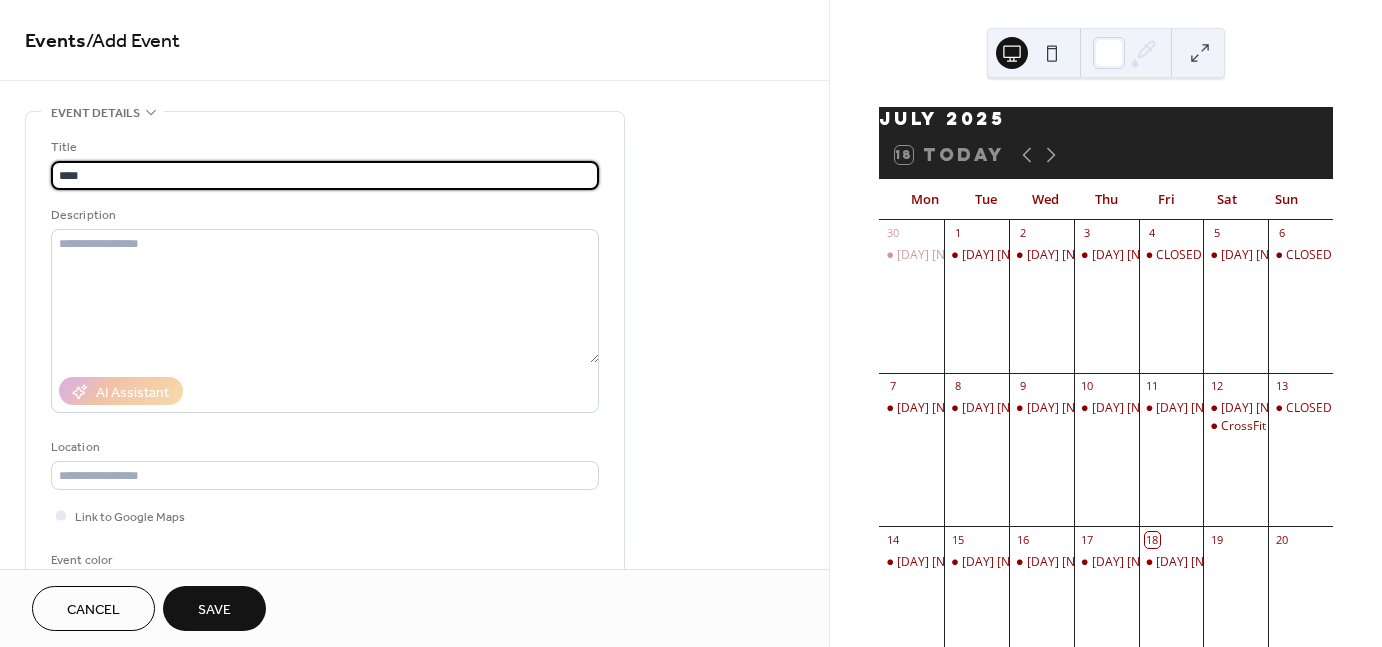 type on "****" 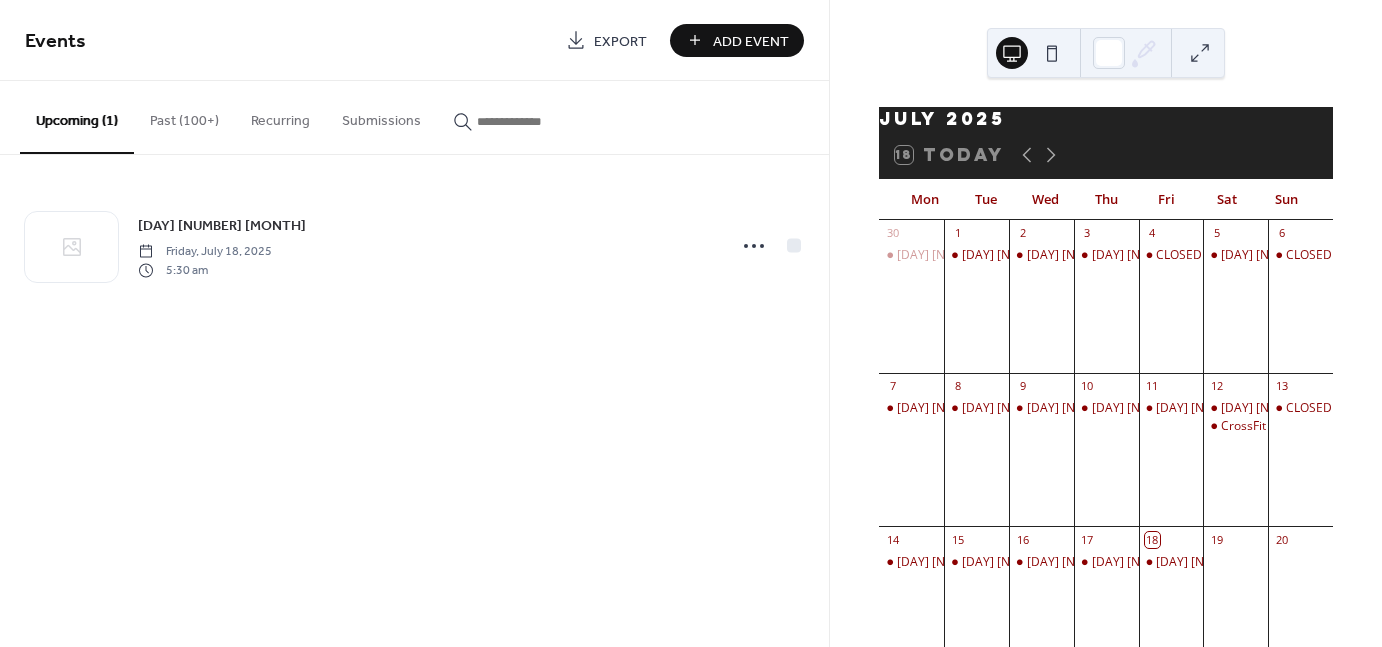 click on "Events Export Add Event Upcoming (1) Past (100+) Recurring Submissions [DAY] [NUMBER] [MONTH] [DAY], [MONTH], [YEAR] [TIME] Cancel" at bounding box center (414, 323) 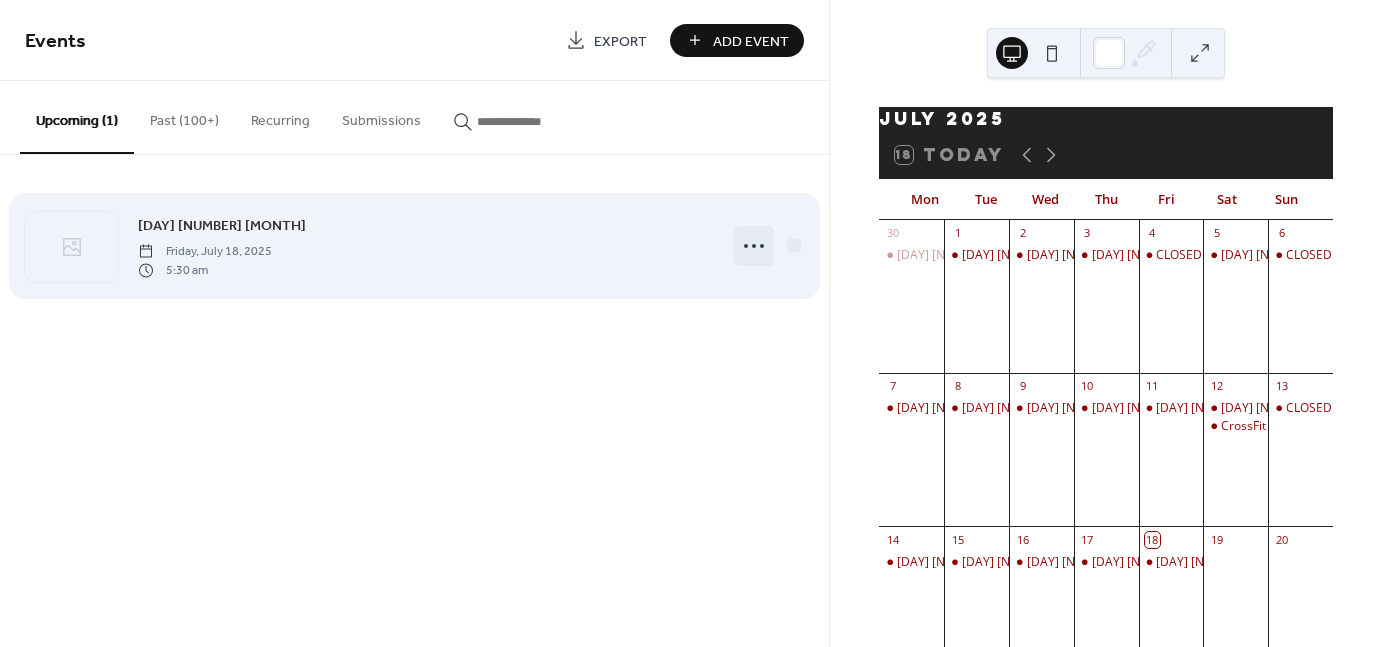 click 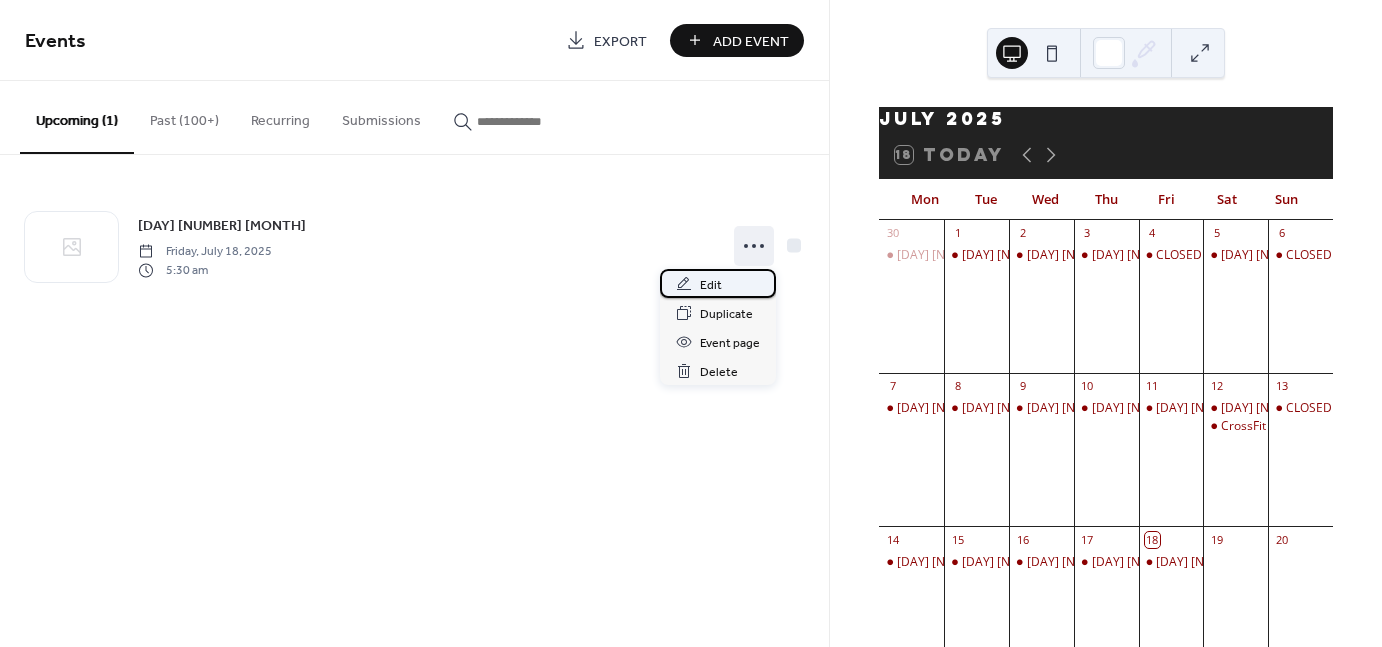 click on "Edit" at bounding box center [718, 283] 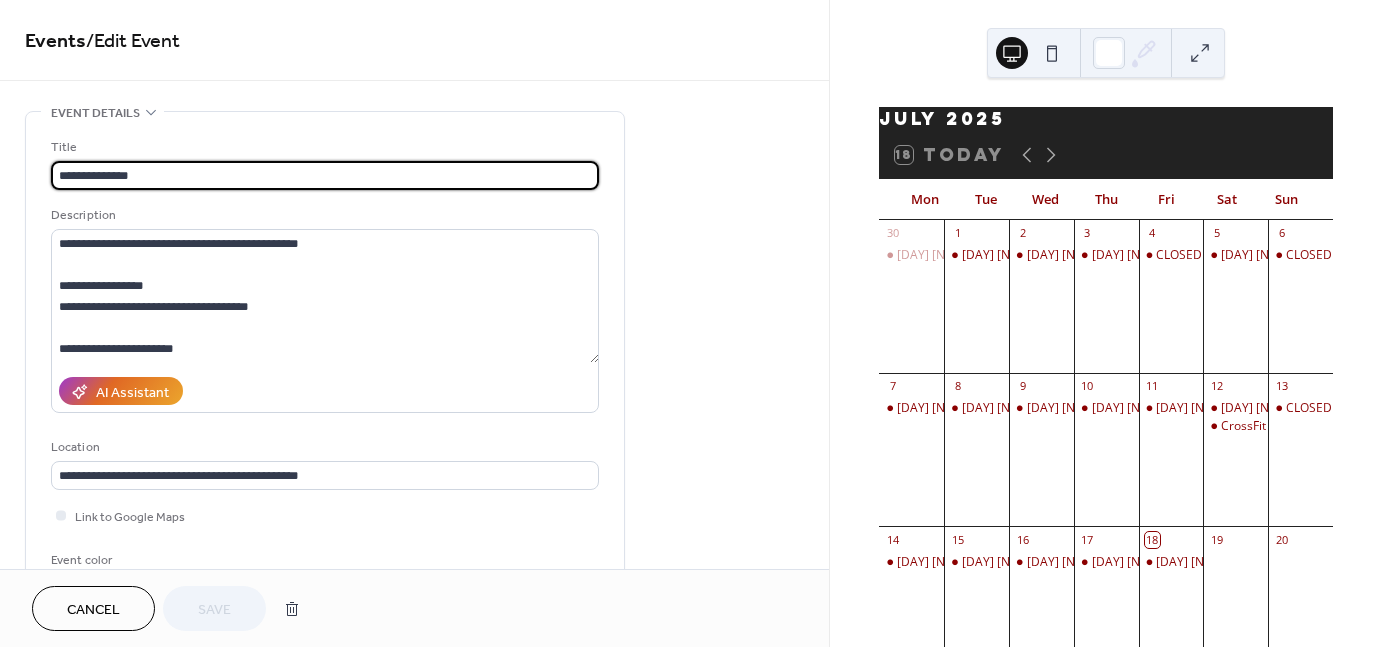 click on "**********" at bounding box center [325, 175] 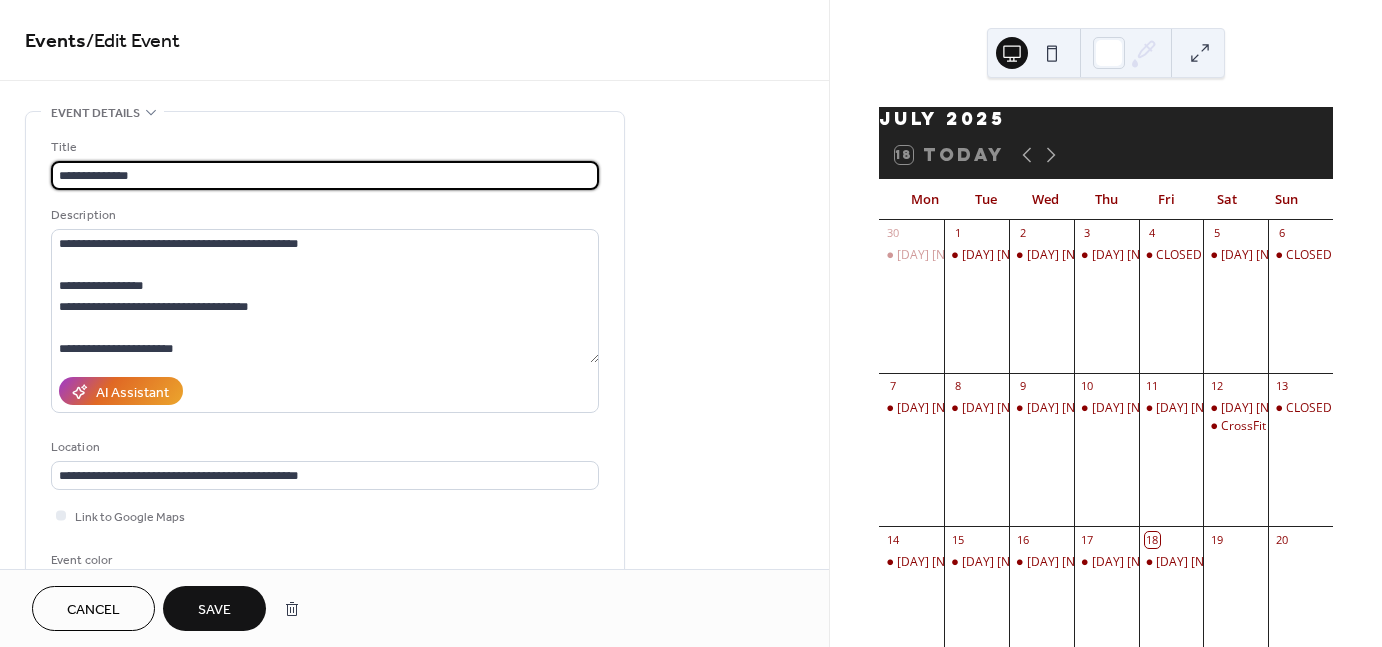 type on "**********" 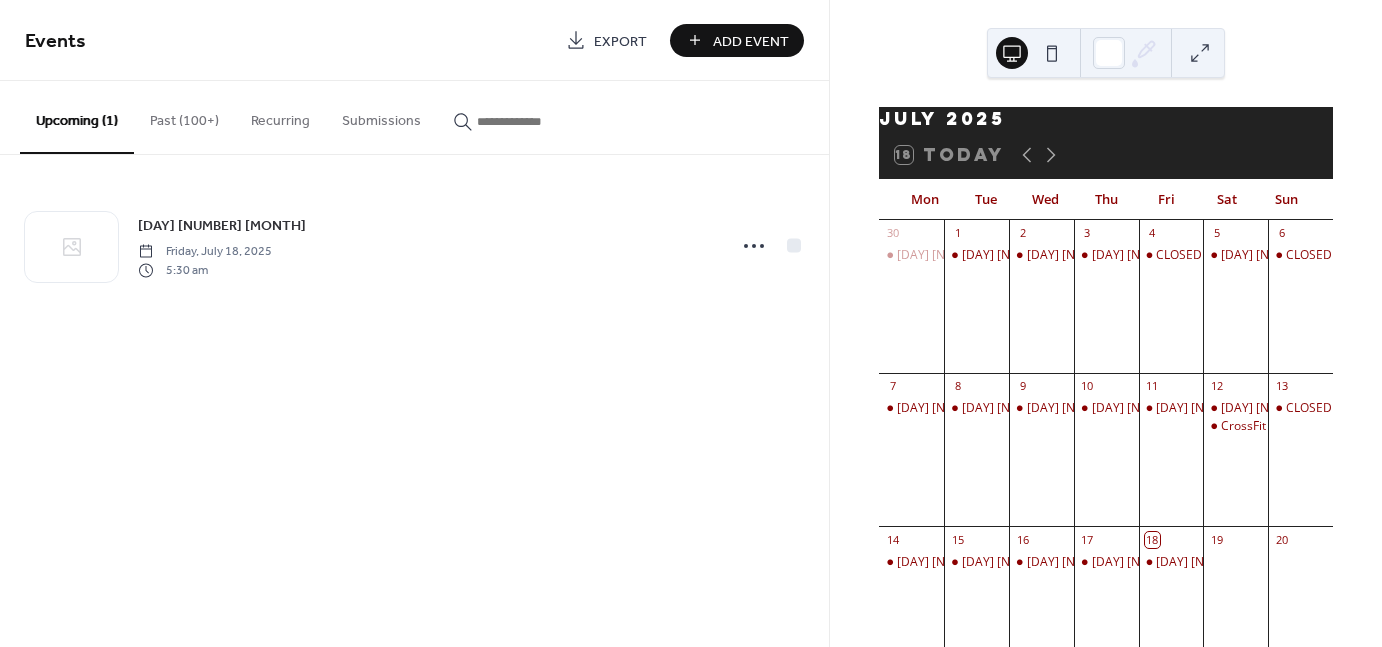 click on "Add Event" at bounding box center [737, 40] 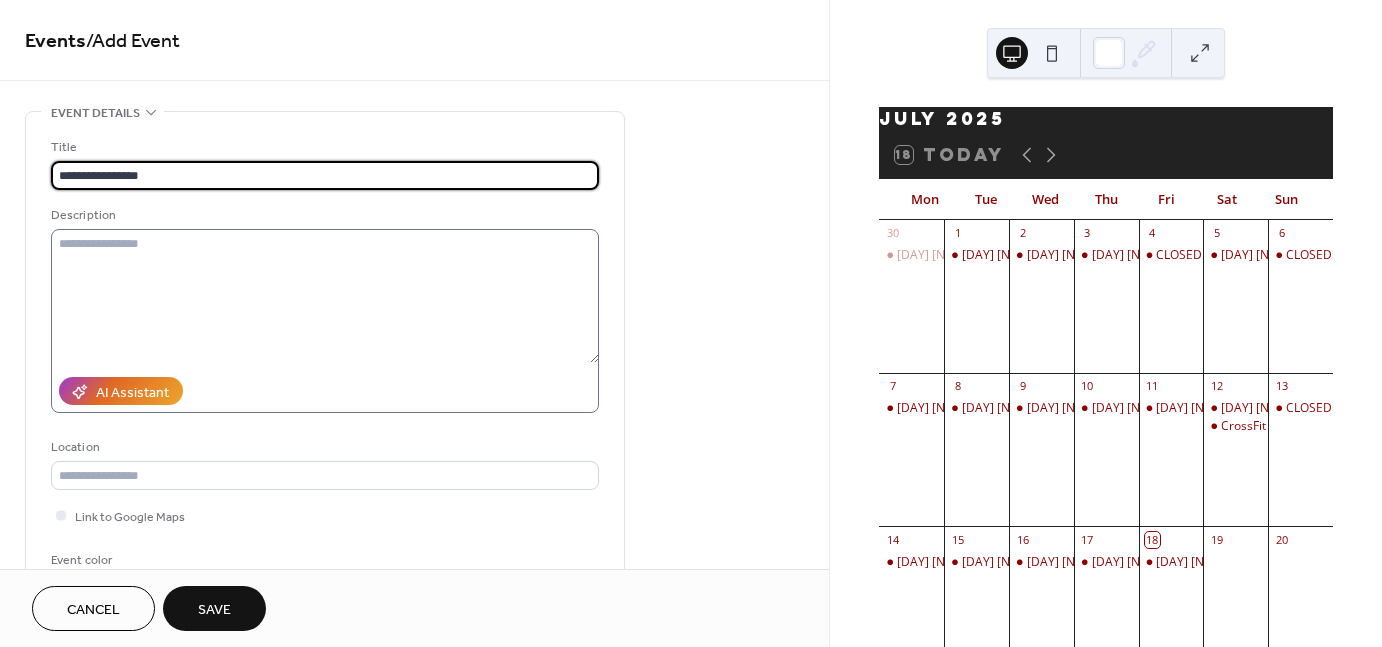 type on "**********" 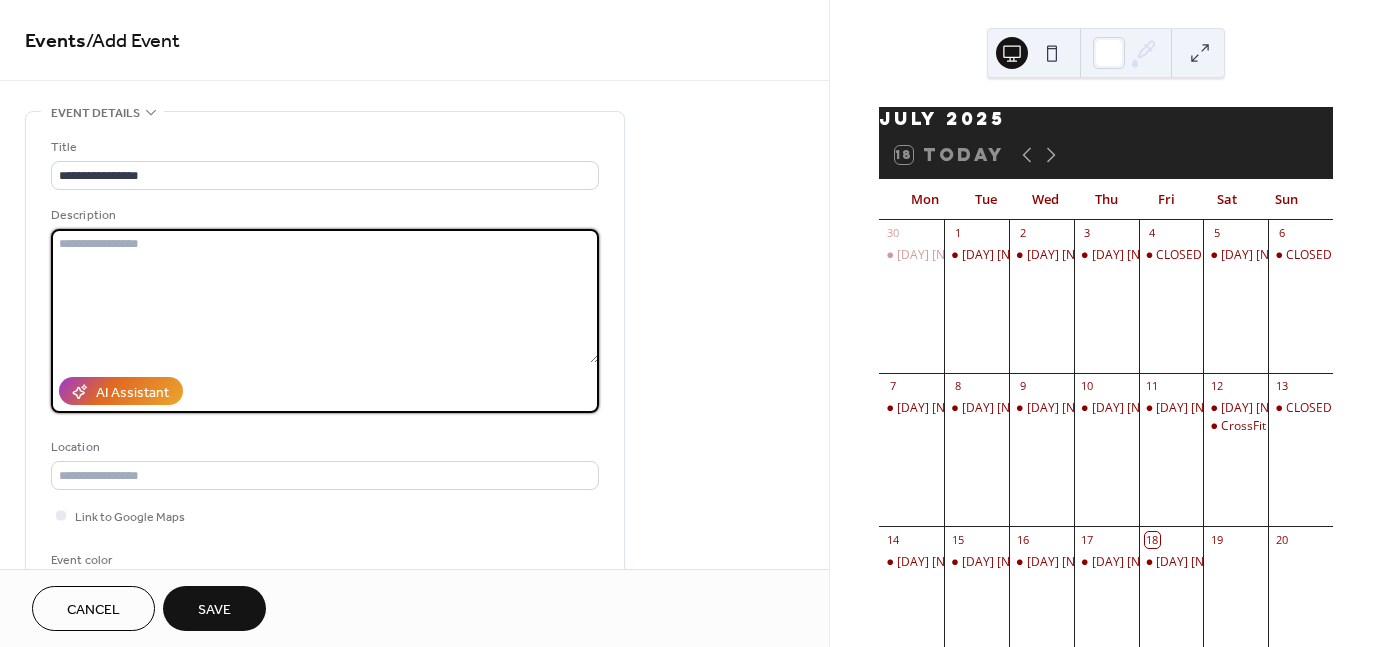 click at bounding box center (325, 296) 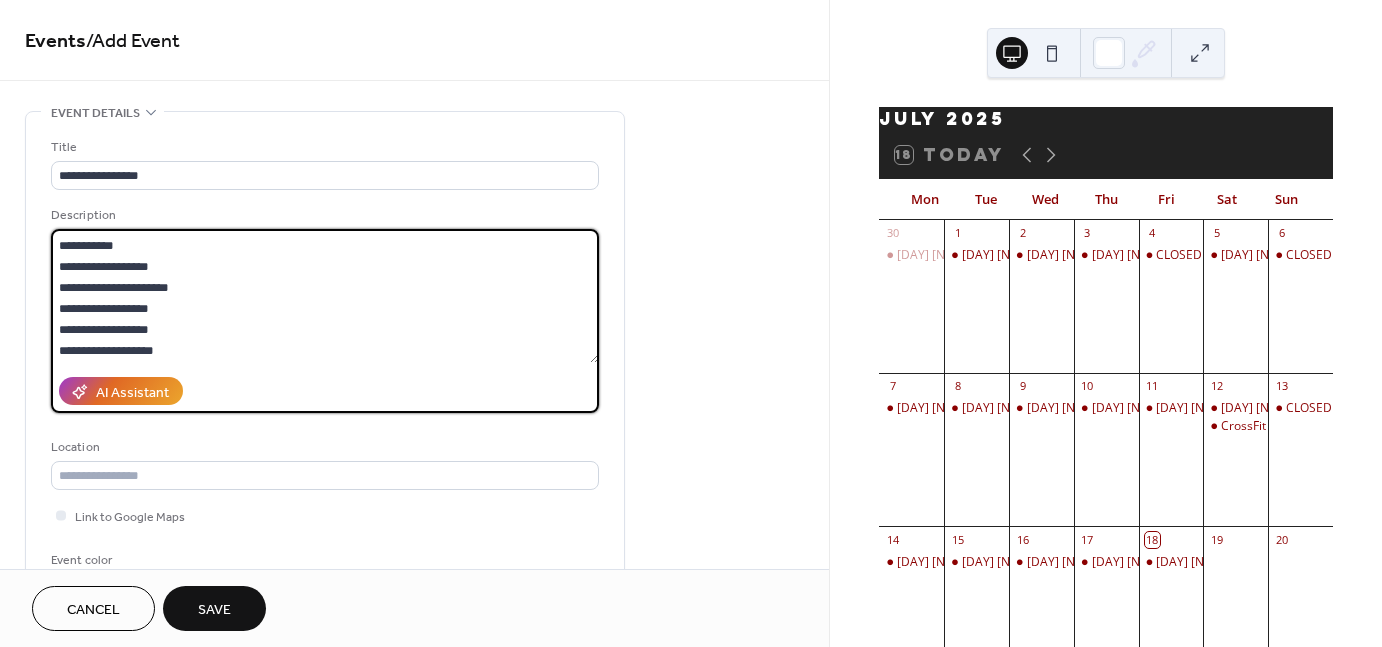 scroll, scrollTop: 40, scrollLeft: 0, axis: vertical 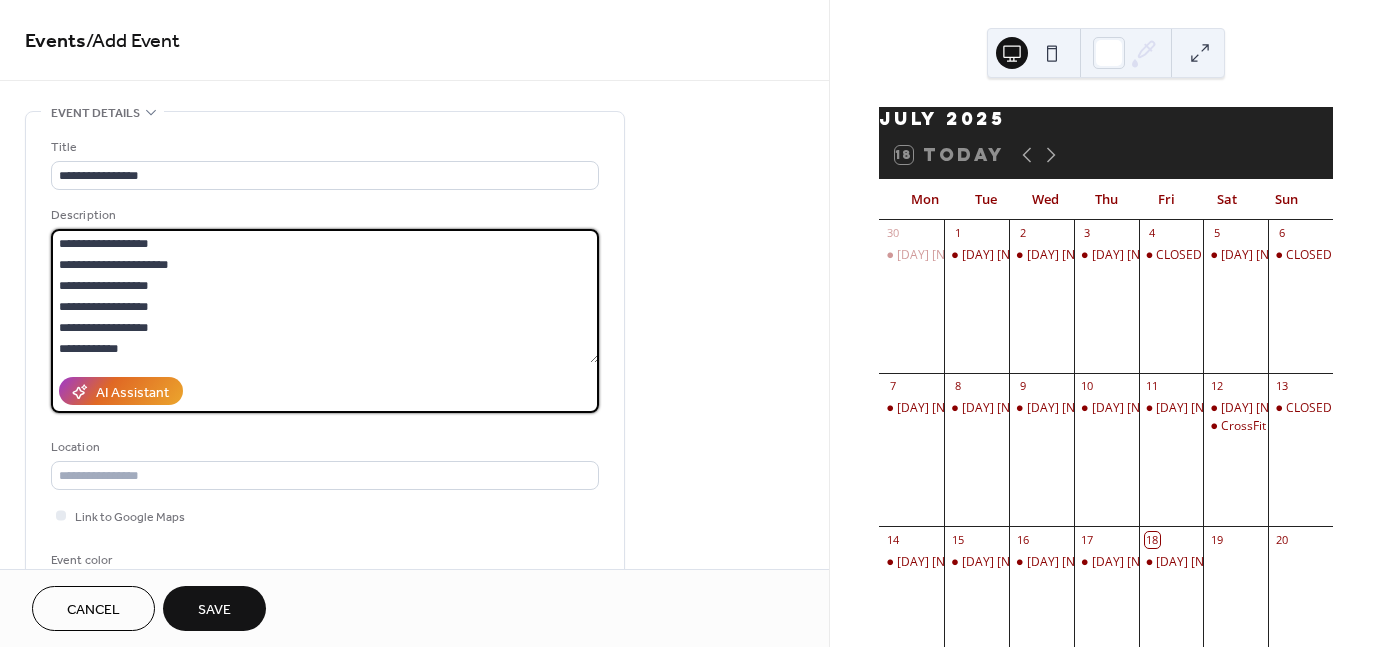 click on "**********" at bounding box center [325, 296] 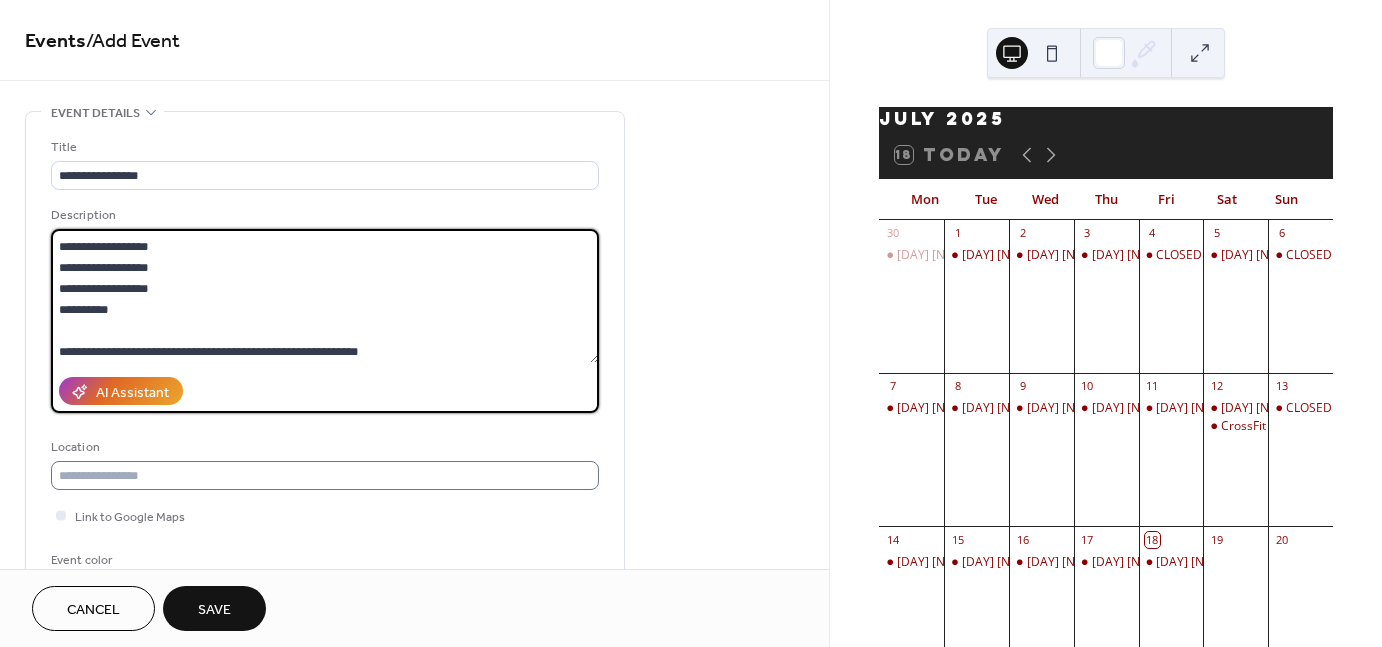 type on "**********" 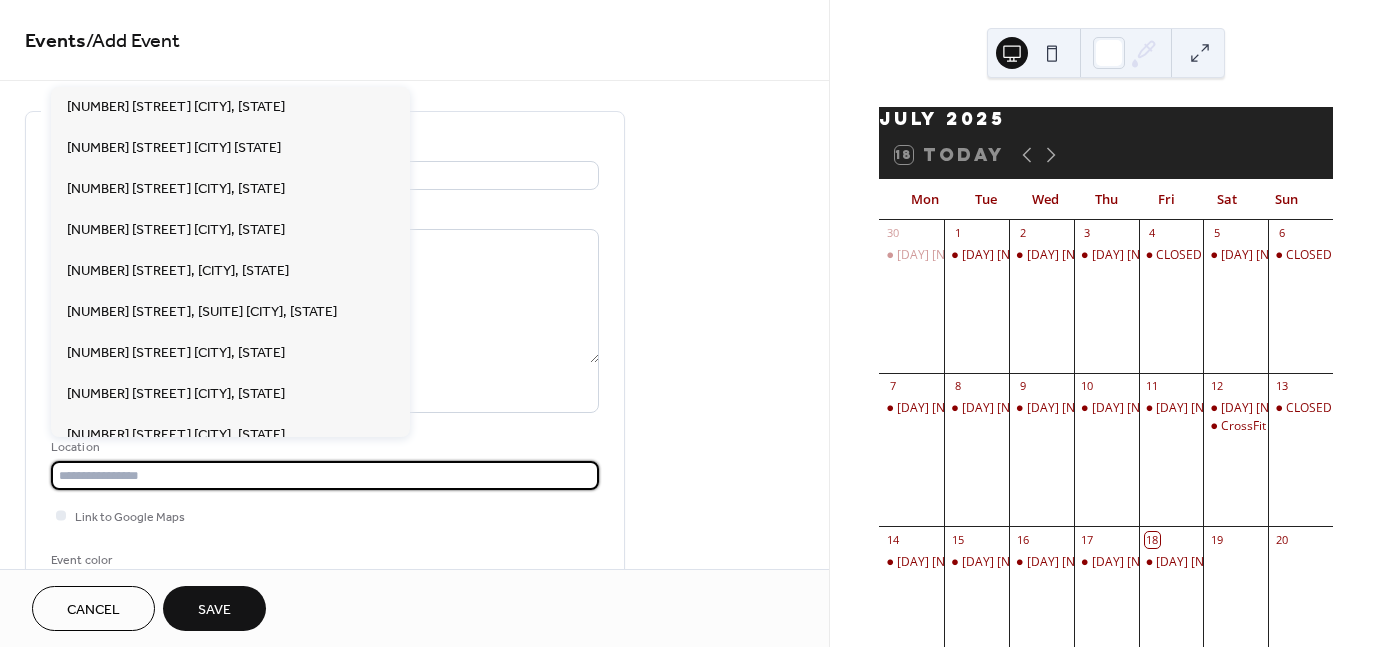 click at bounding box center [325, 475] 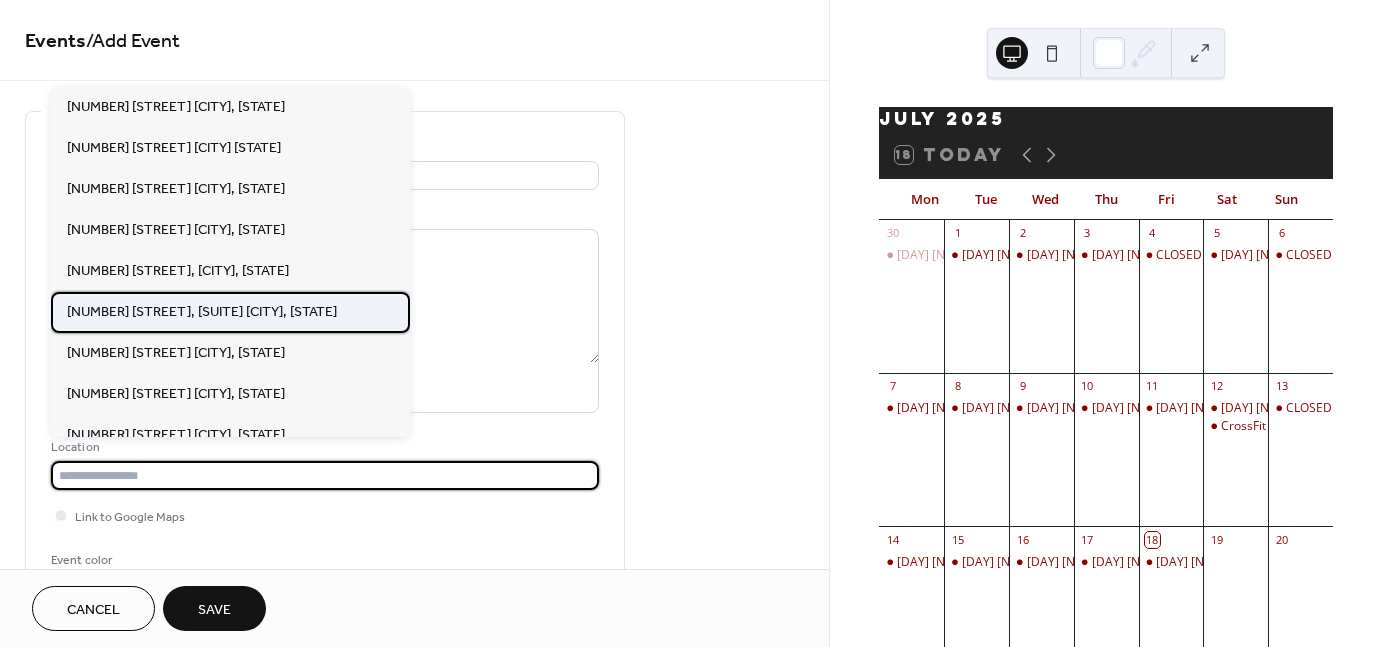 click on "[NUMBER] [STREET], [SUITE] [CITY], [STATE] [POSTAL_CODE]" at bounding box center [202, 311] 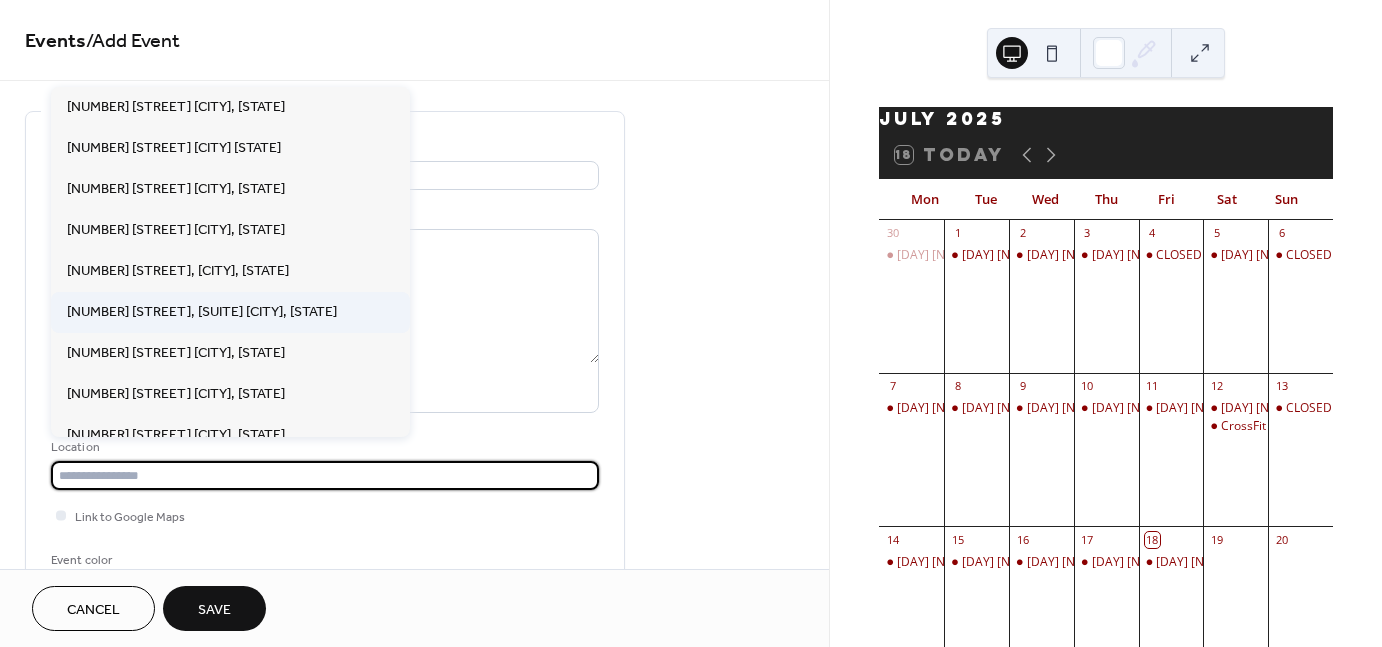 type on "**********" 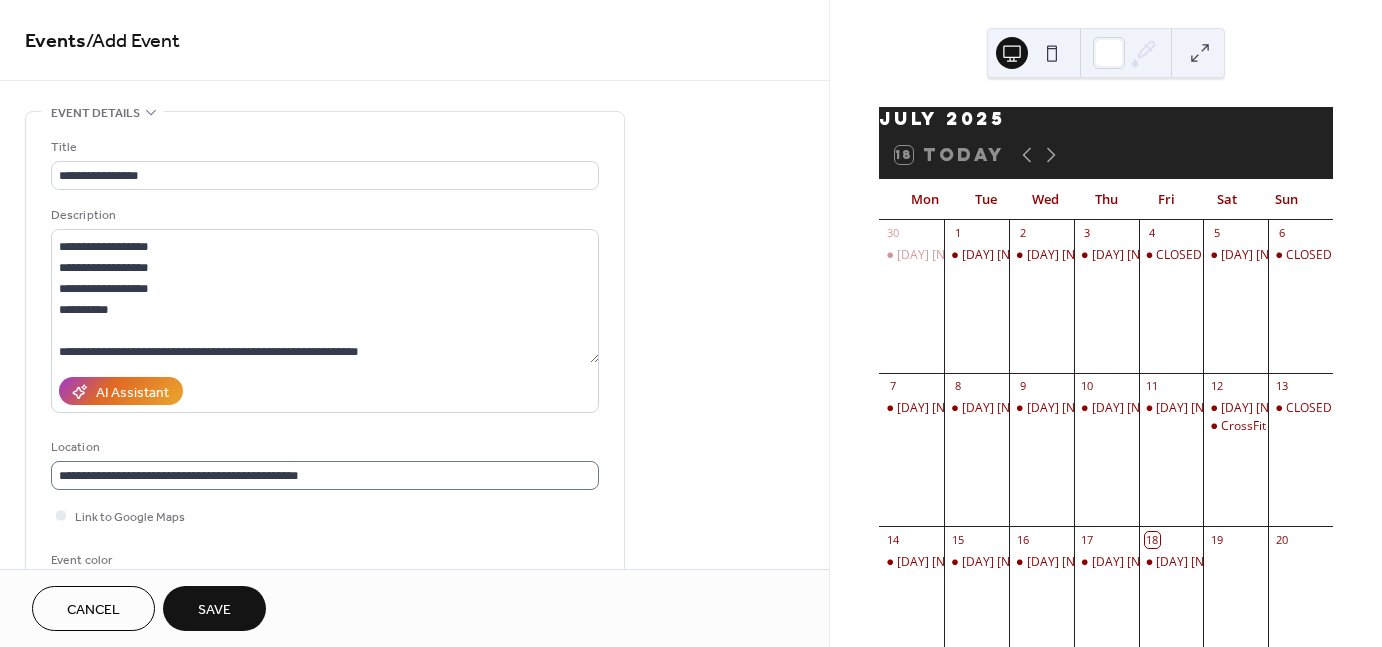 scroll, scrollTop: 1, scrollLeft: 0, axis: vertical 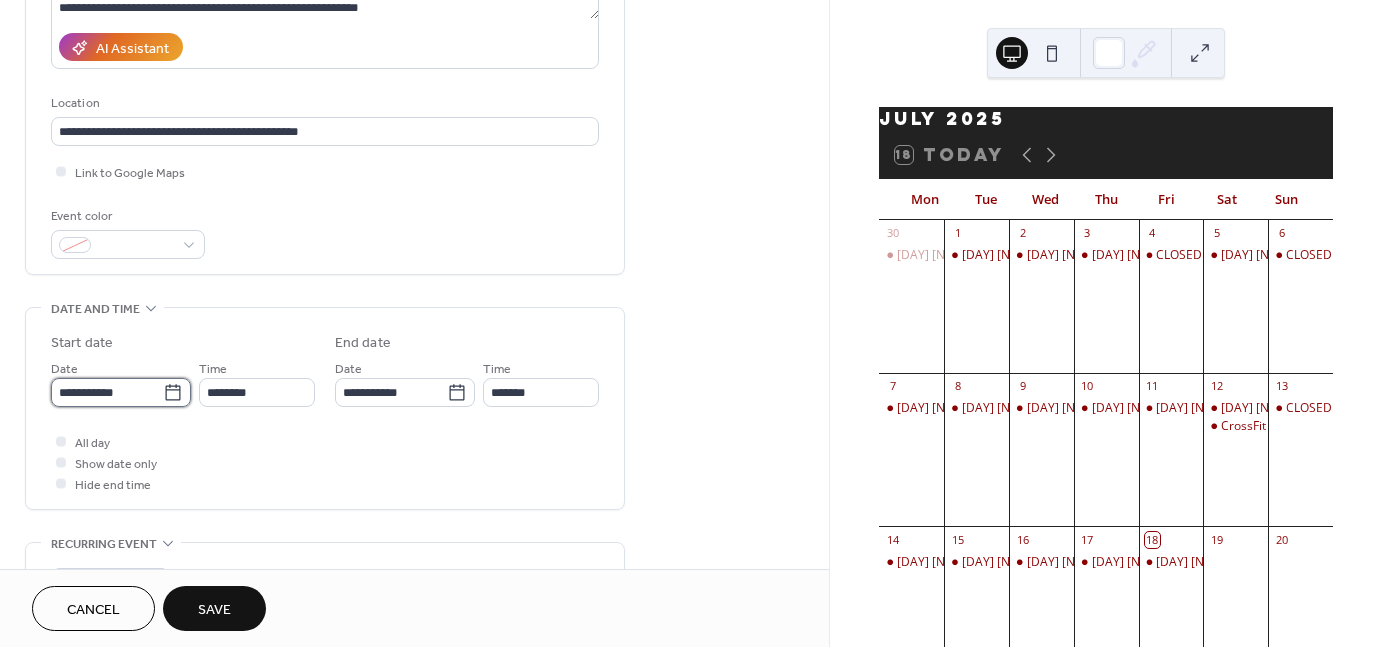 click on "**********" at bounding box center [107, 392] 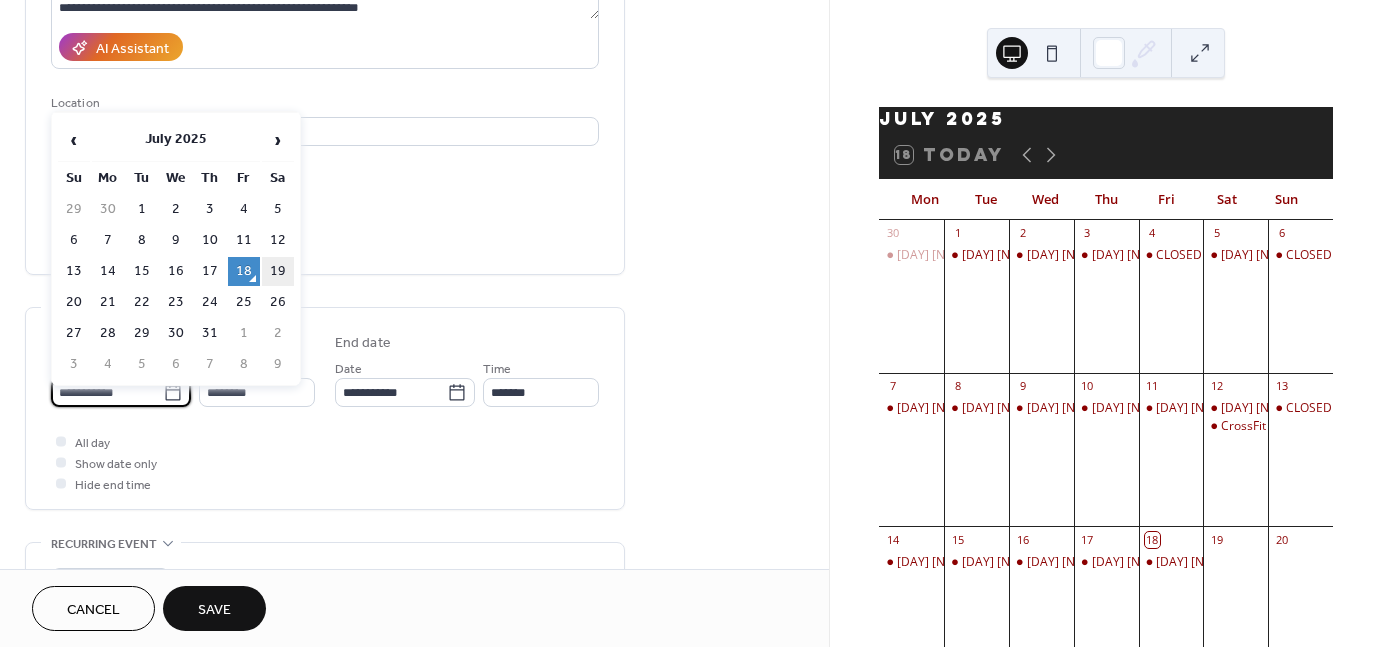 click on "19" at bounding box center [278, 271] 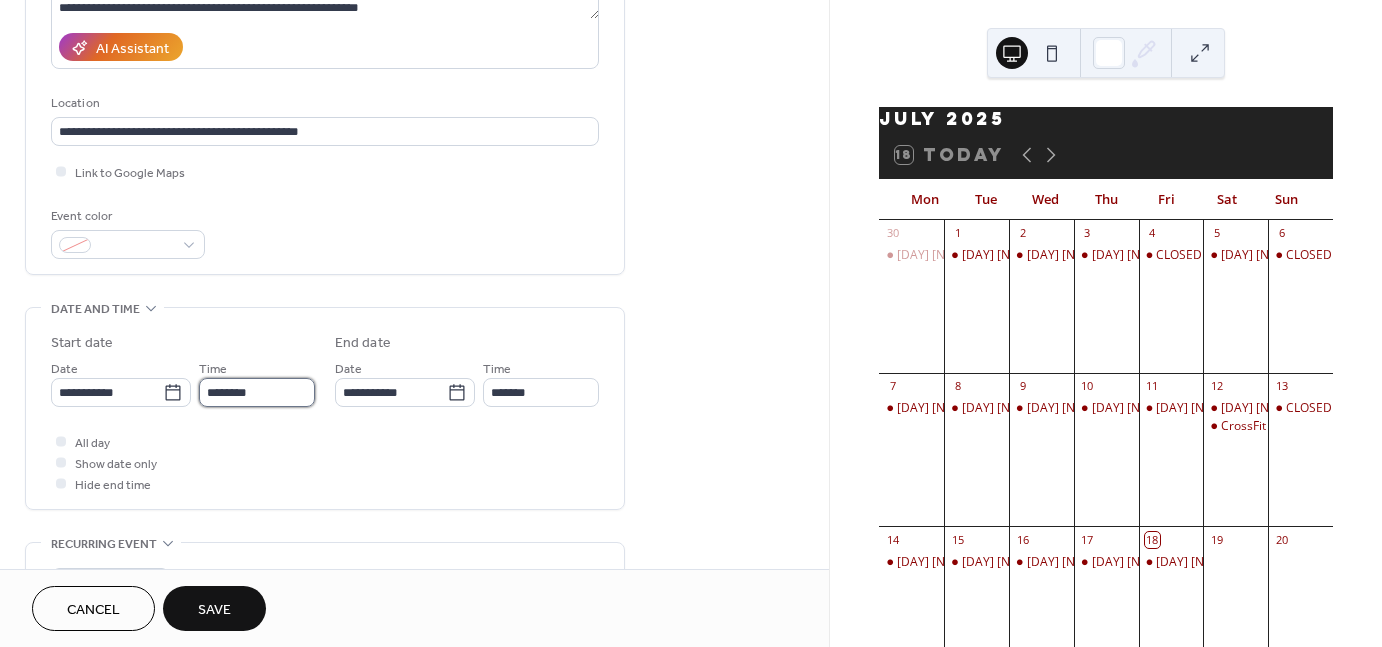 click on "********" at bounding box center [257, 392] 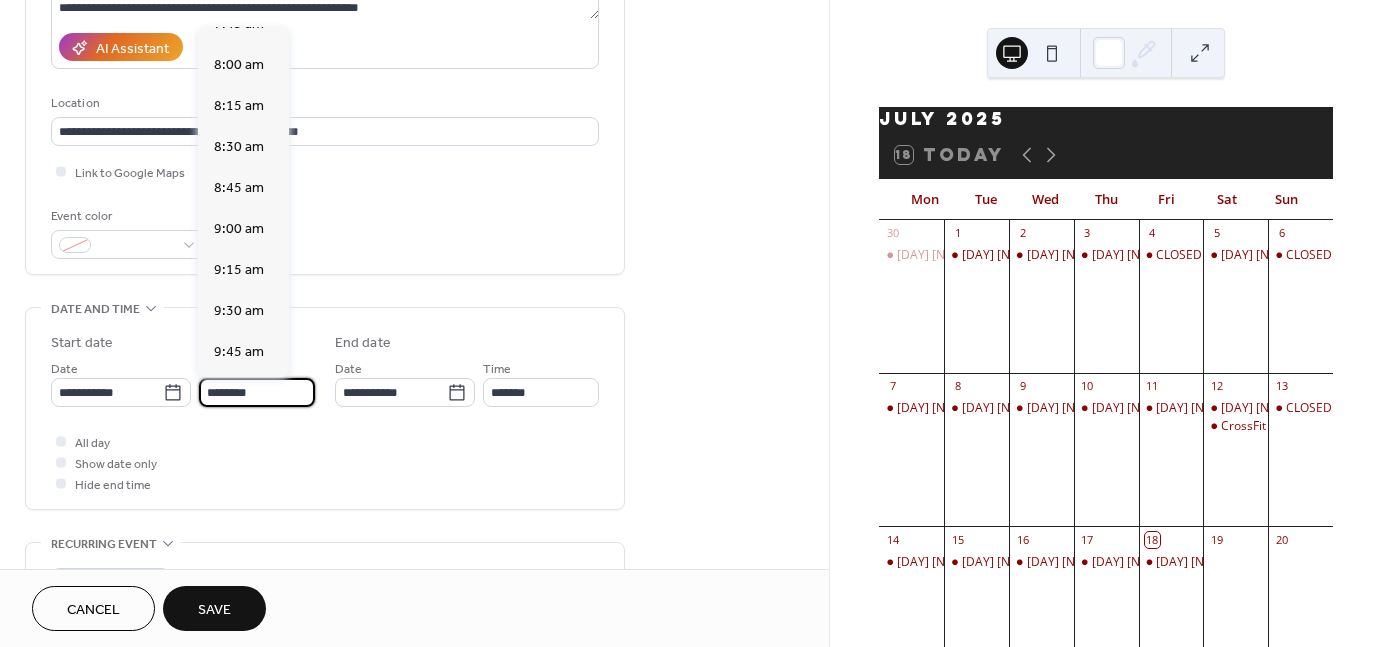 scroll, scrollTop: 1292, scrollLeft: 0, axis: vertical 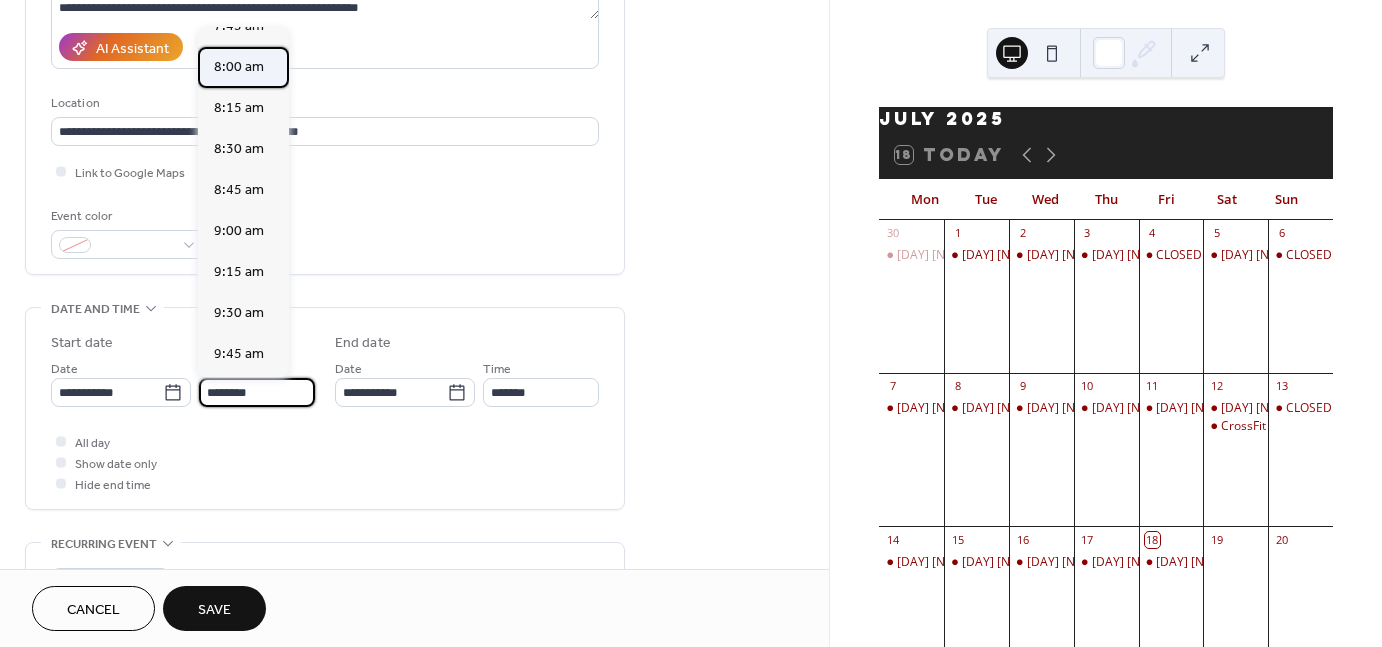 click on "8:00 am" at bounding box center [239, 67] 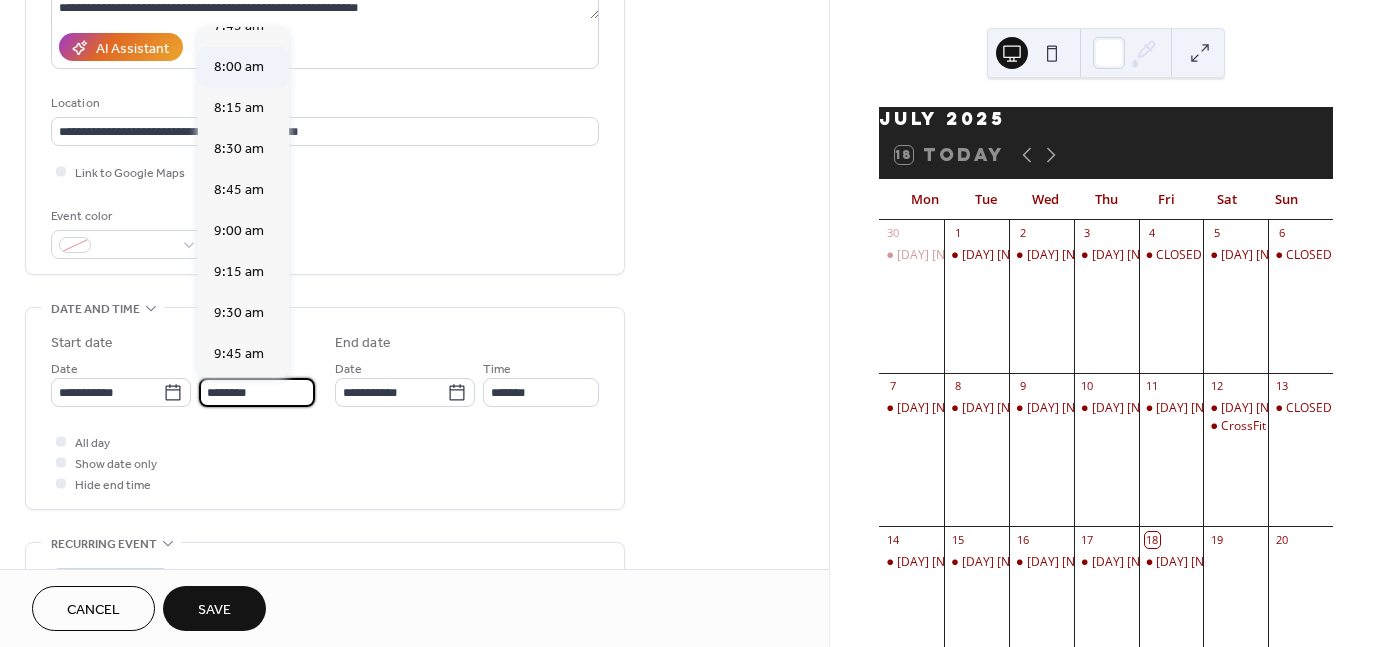 type on "*******" 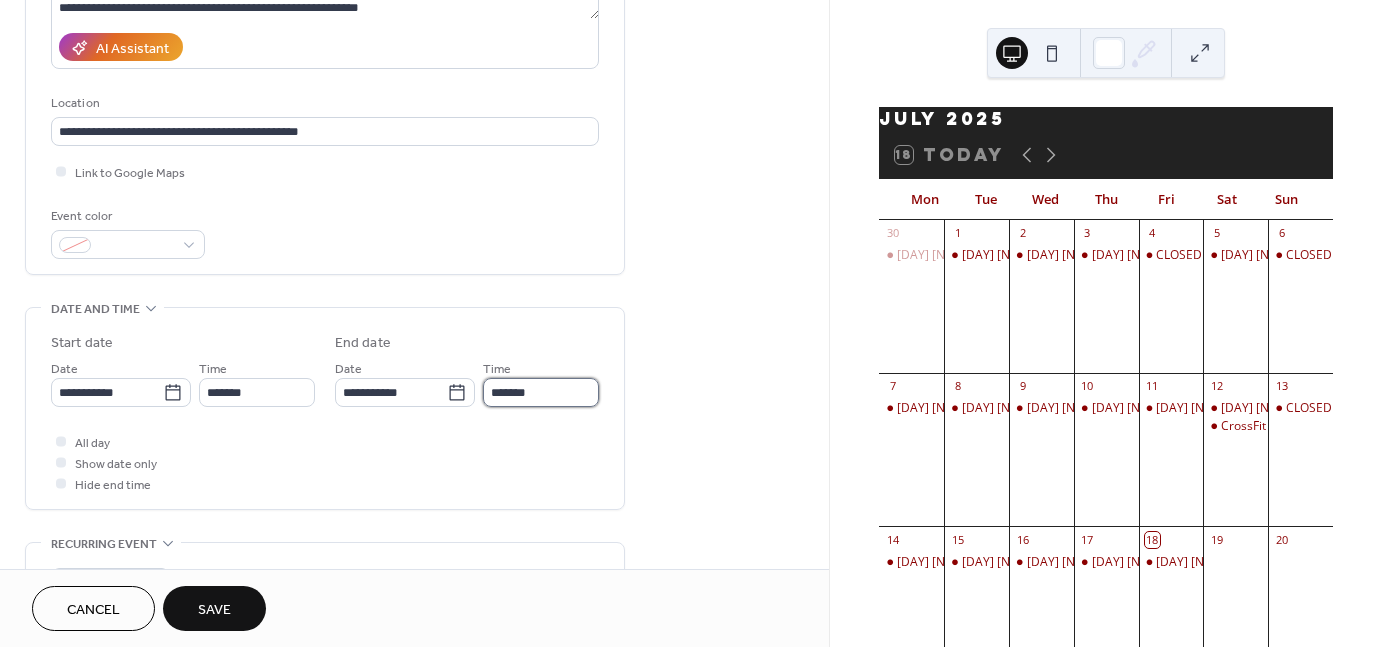 click on "*******" at bounding box center [541, 392] 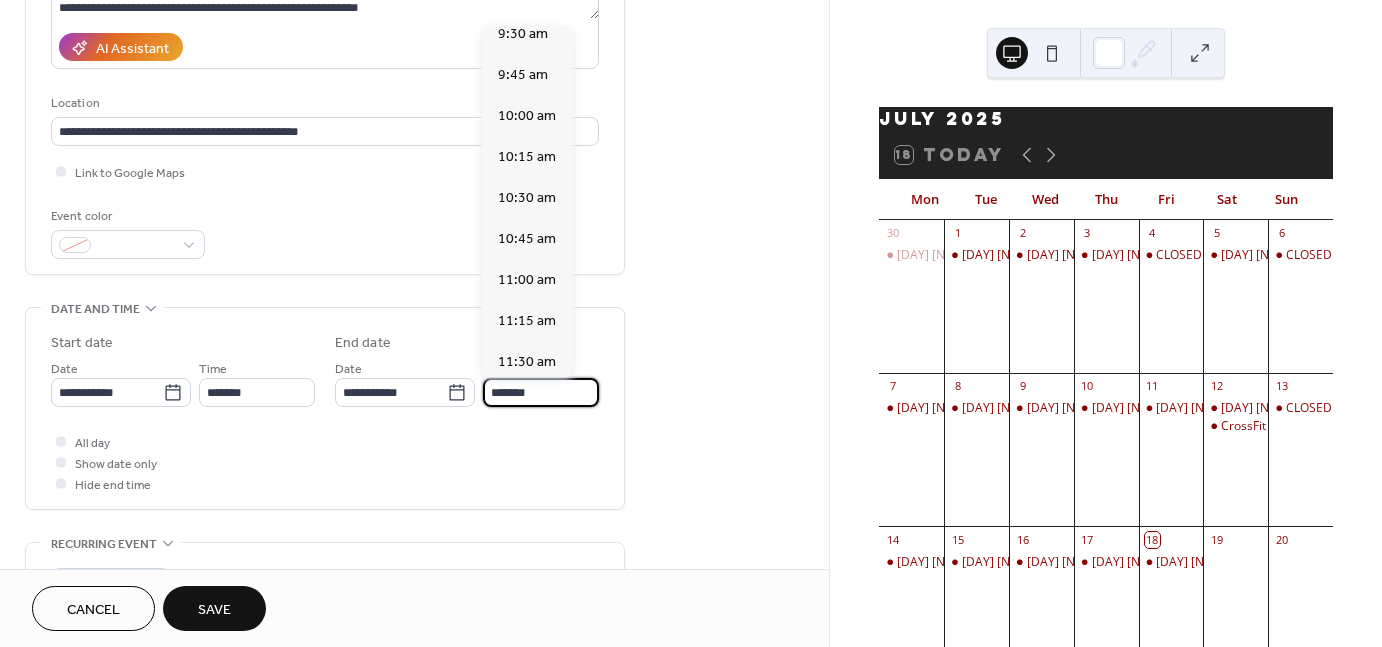 scroll, scrollTop: 220, scrollLeft: 0, axis: vertical 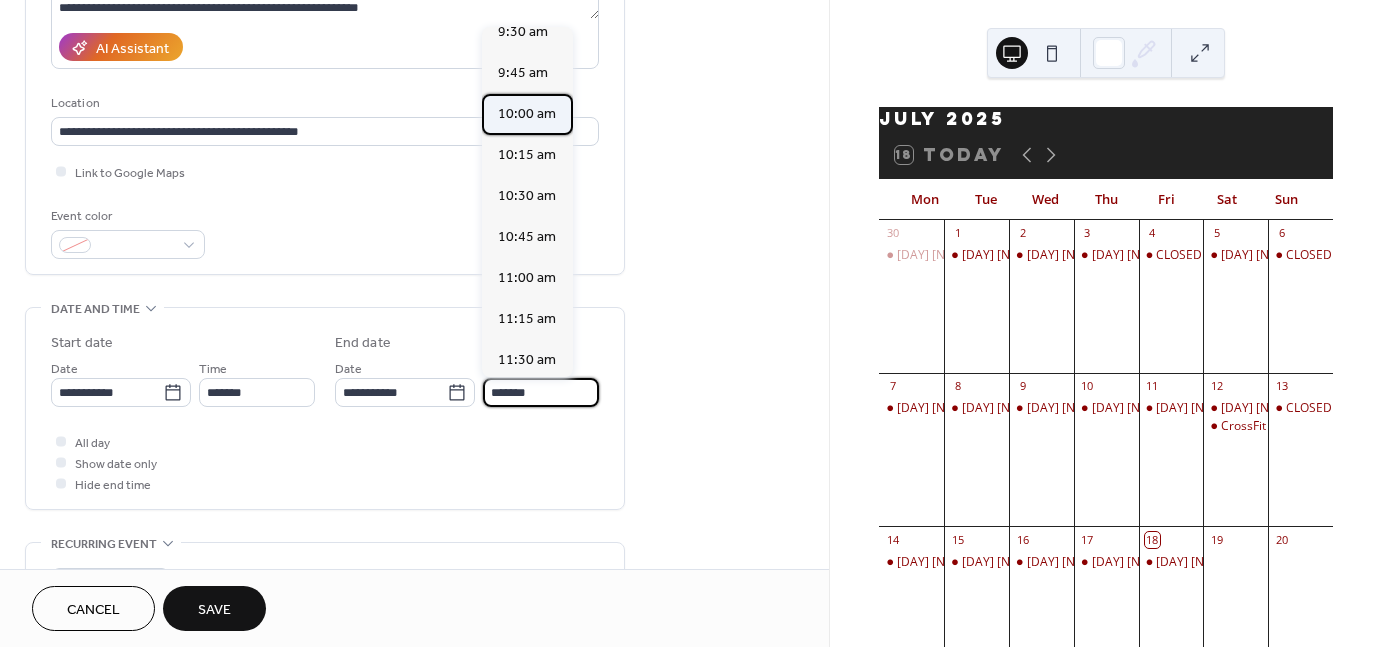 click on "10:00 am" at bounding box center (527, 114) 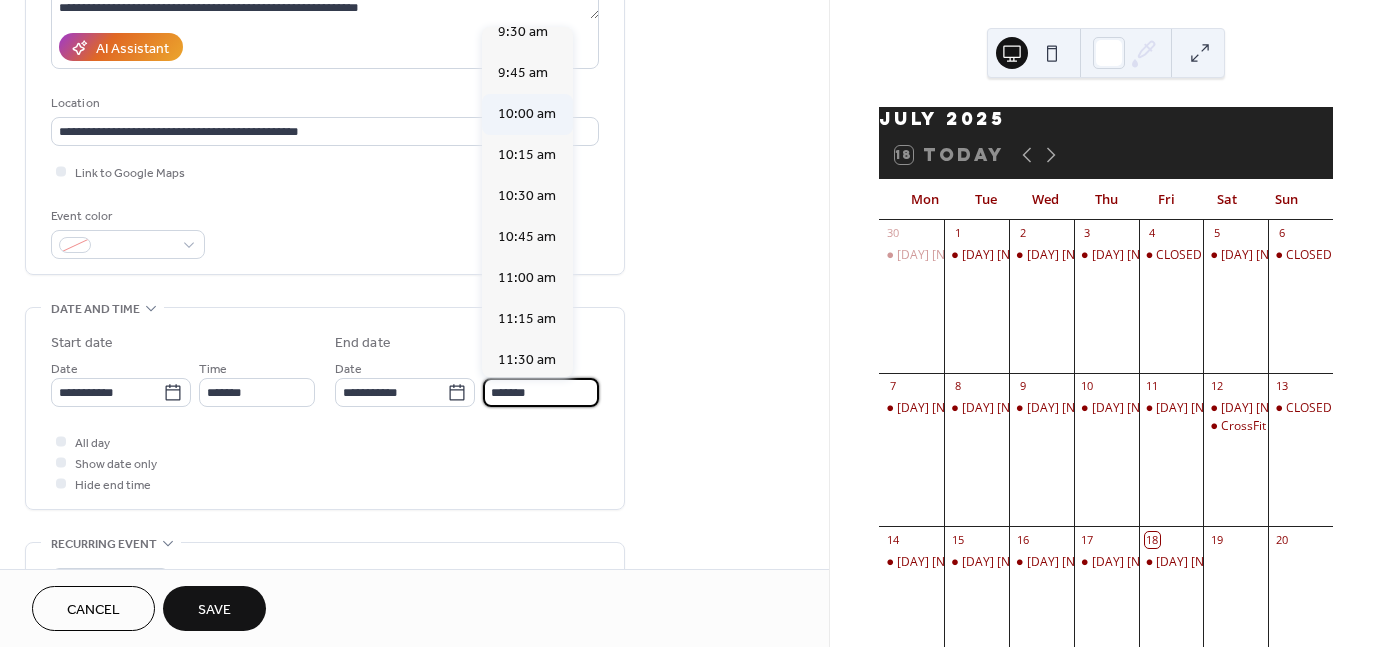 type on "********" 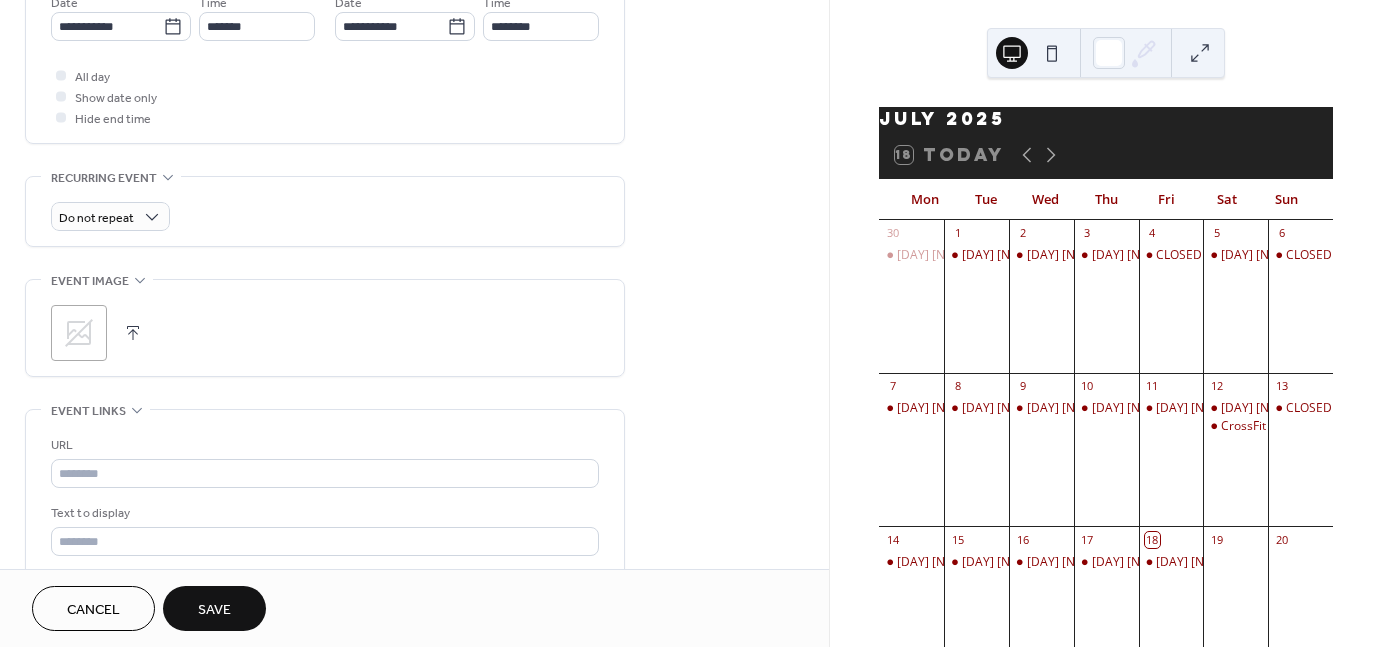 scroll, scrollTop: 714, scrollLeft: 0, axis: vertical 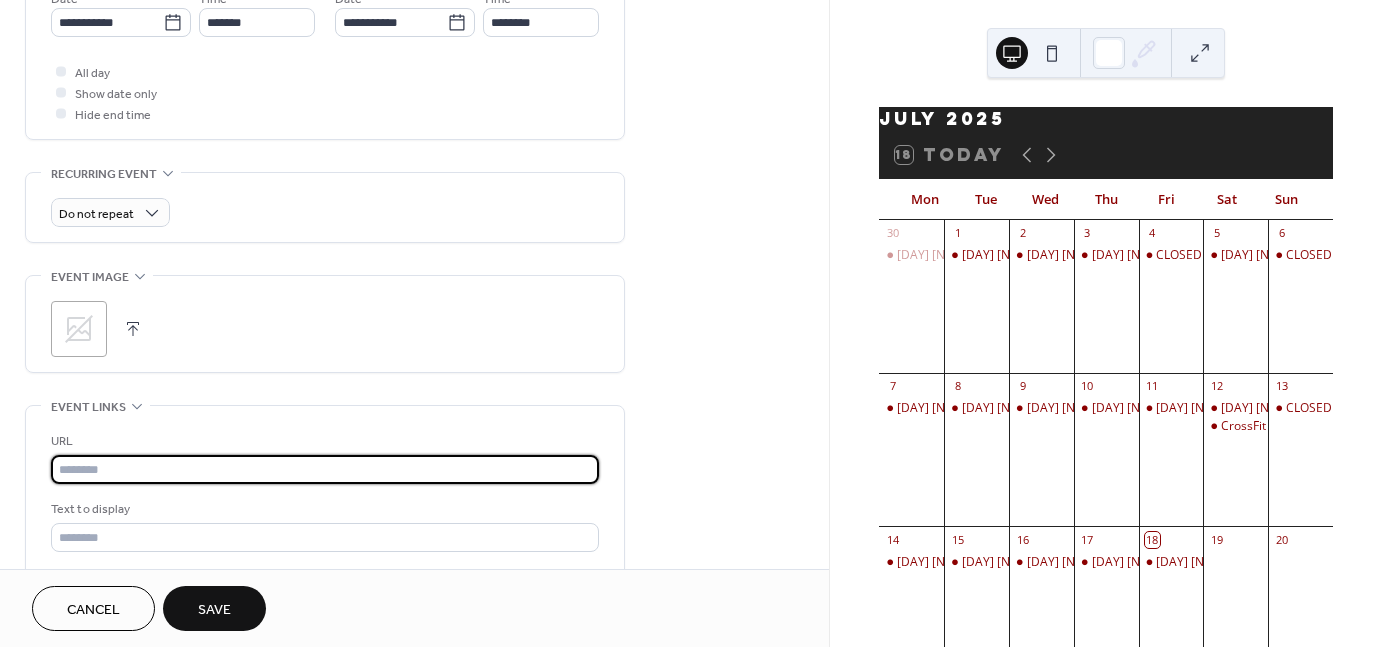 click at bounding box center (325, 469) 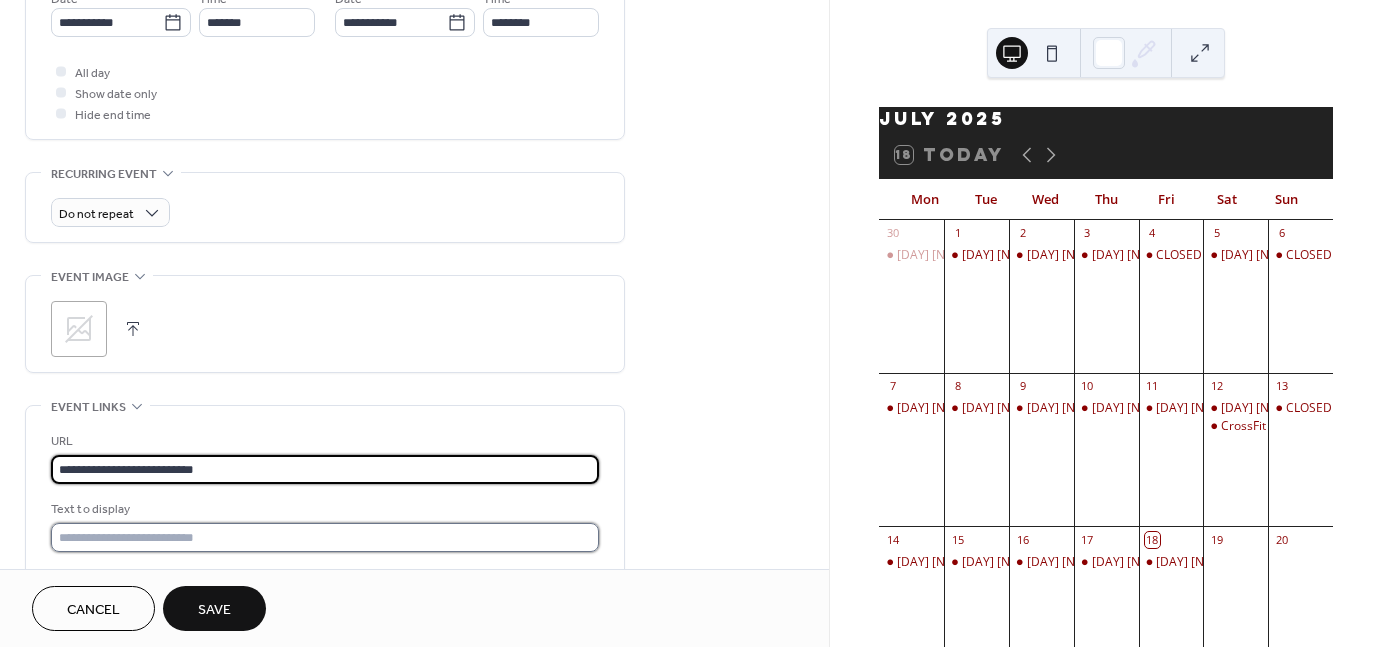 click at bounding box center [325, 537] 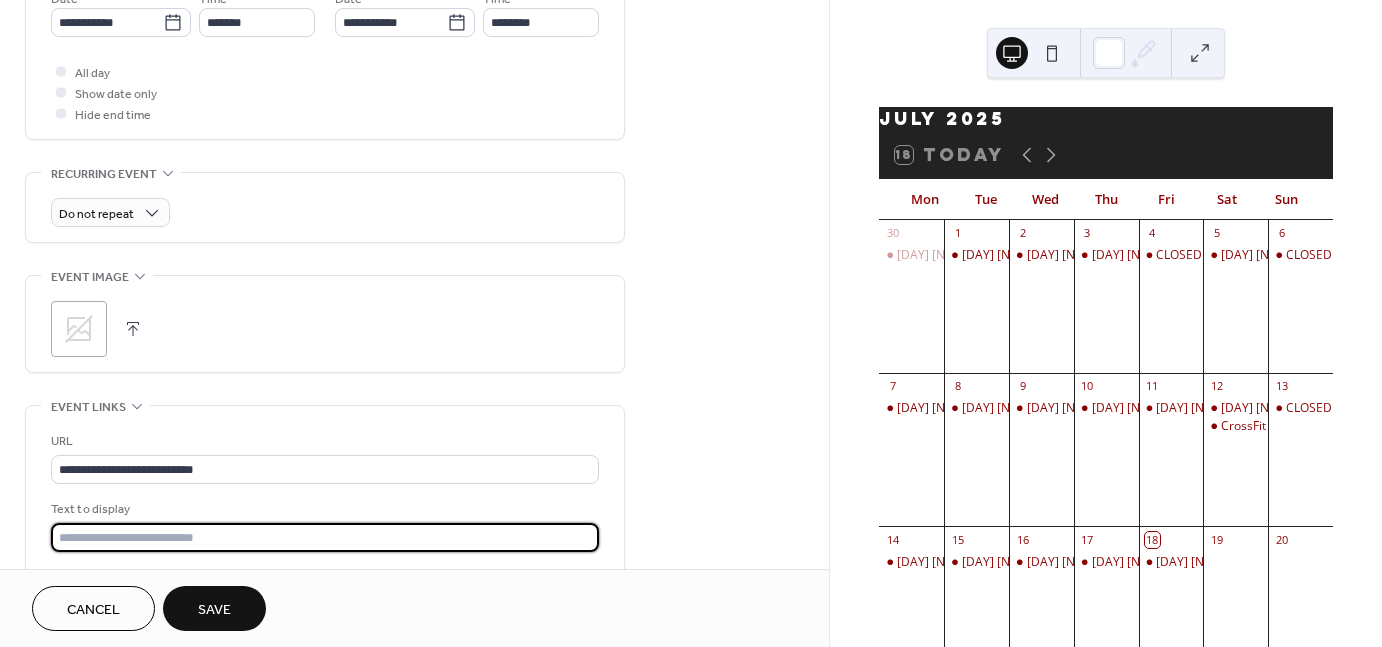 type on "**********" 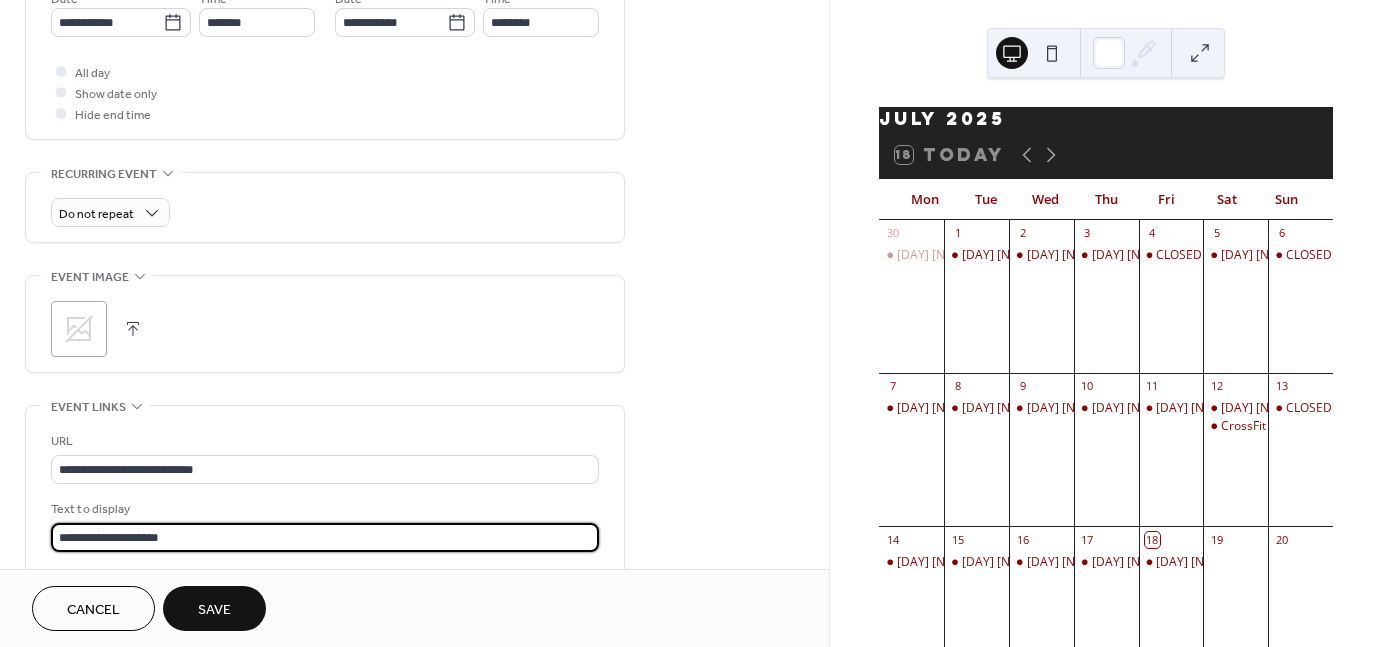 click on "Save" at bounding box center (214, 610) 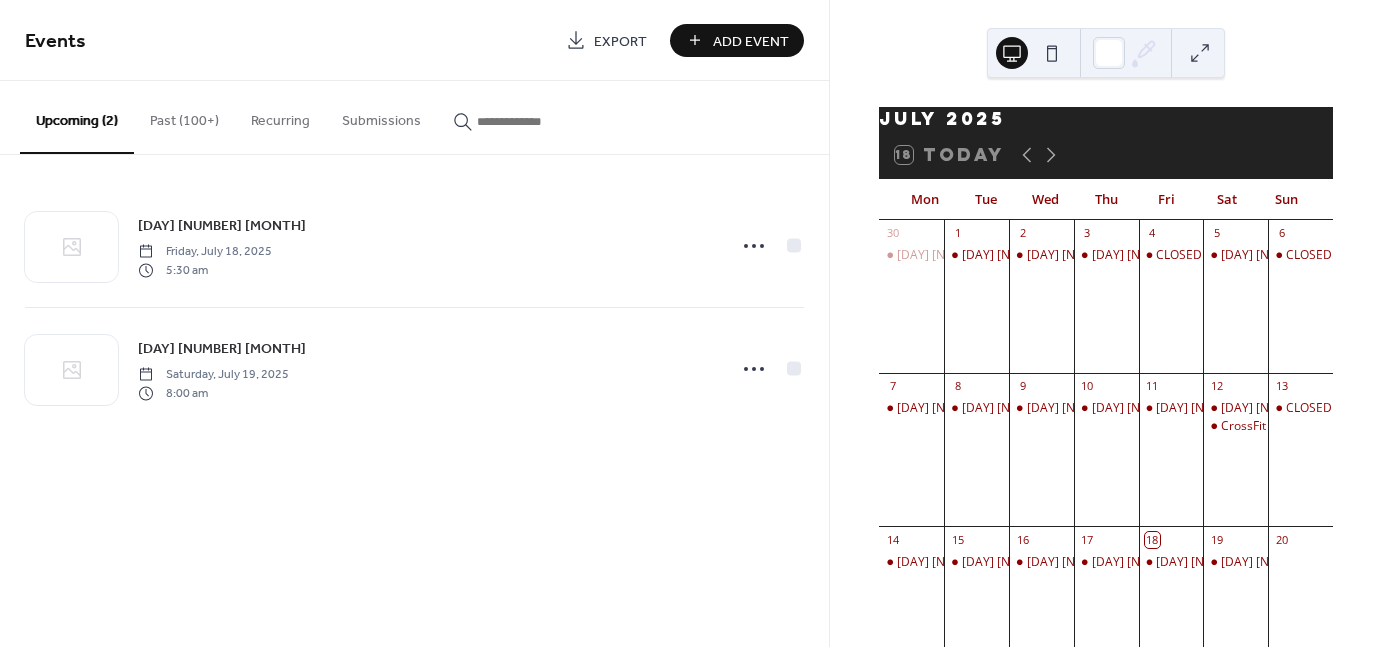 click on "Add Event" at bounding box center [737, 40] 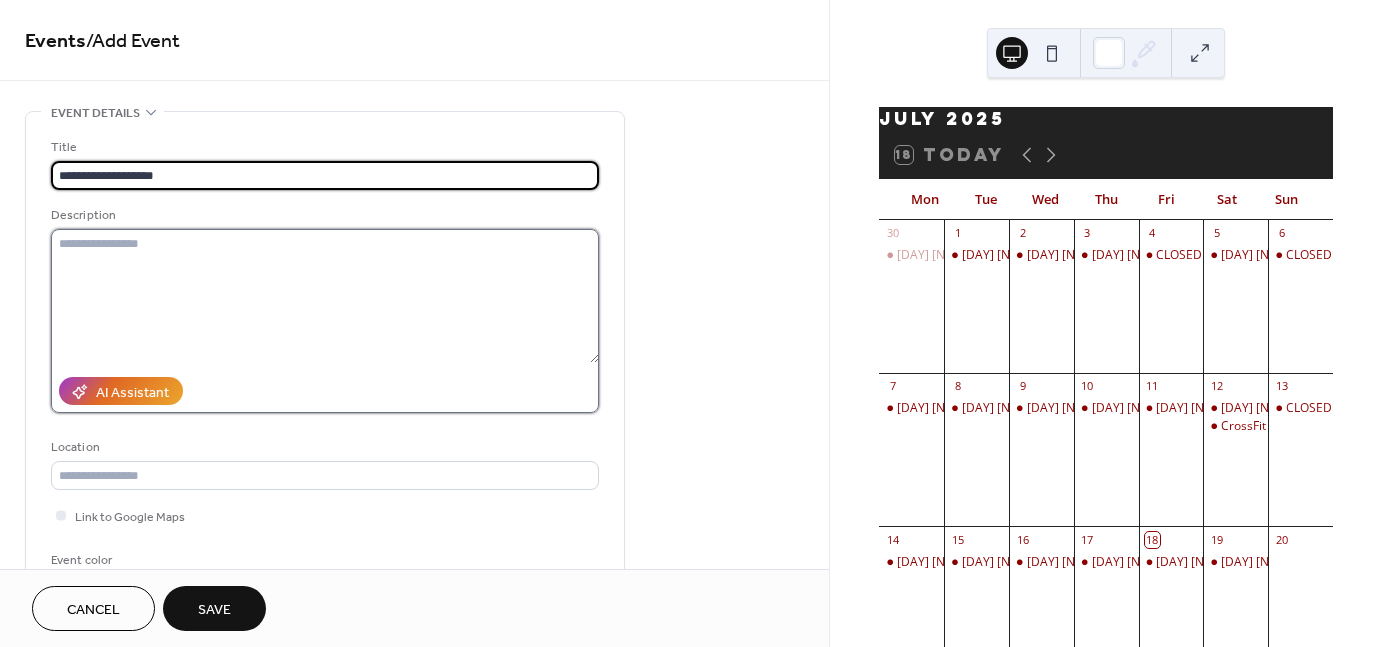 click at bounding box center (325, 296) 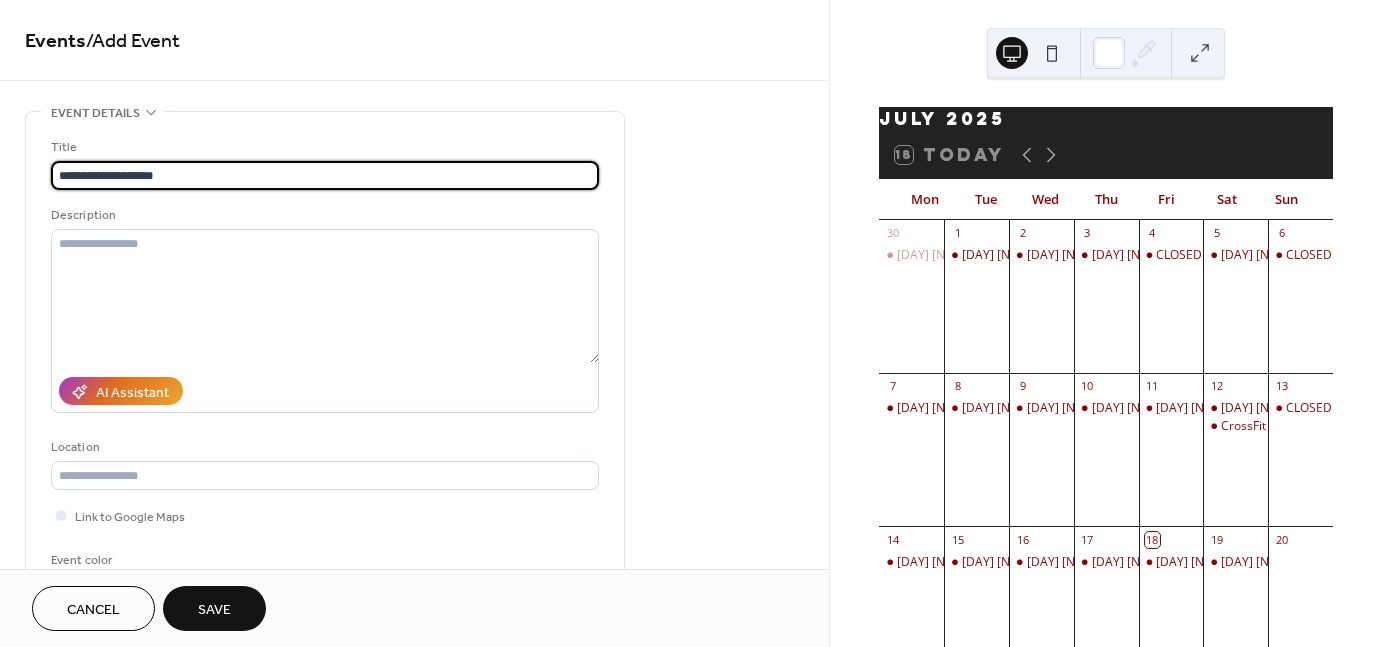 scroll, scrollTop: 1, scrollLeft: 0, axis: vertical 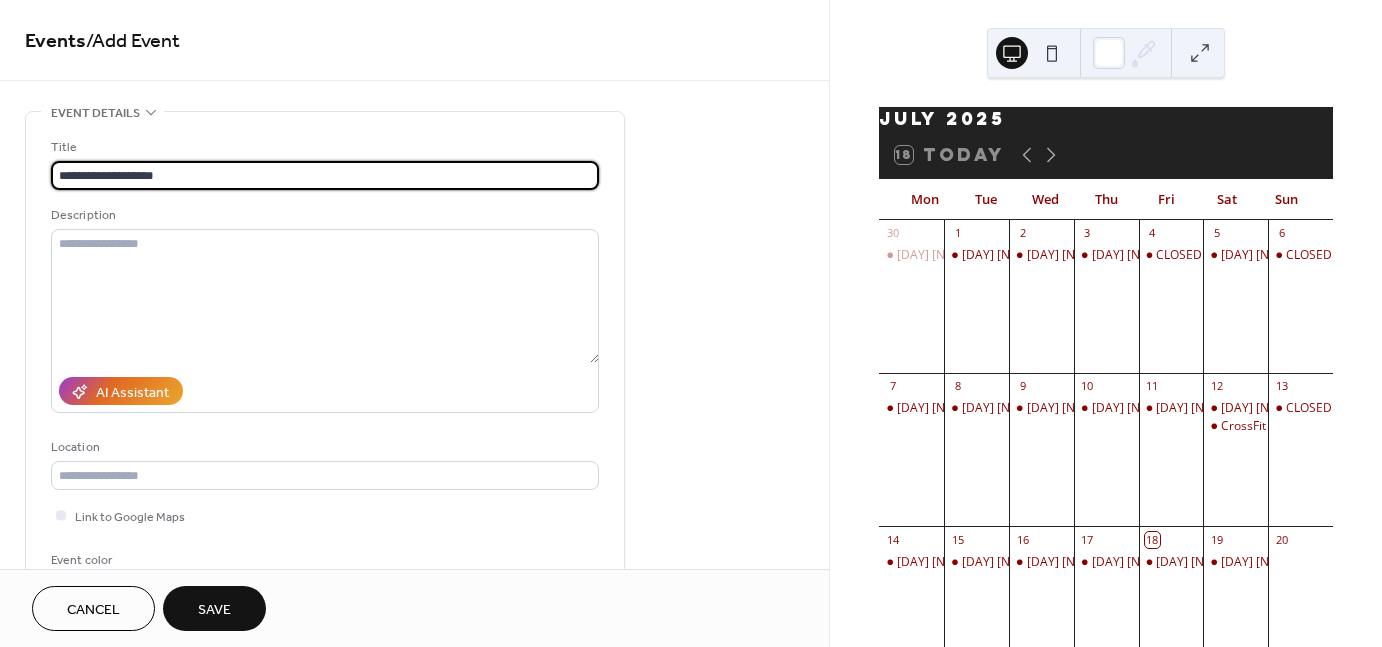 click on "**********" at bounding box center [325, 175] 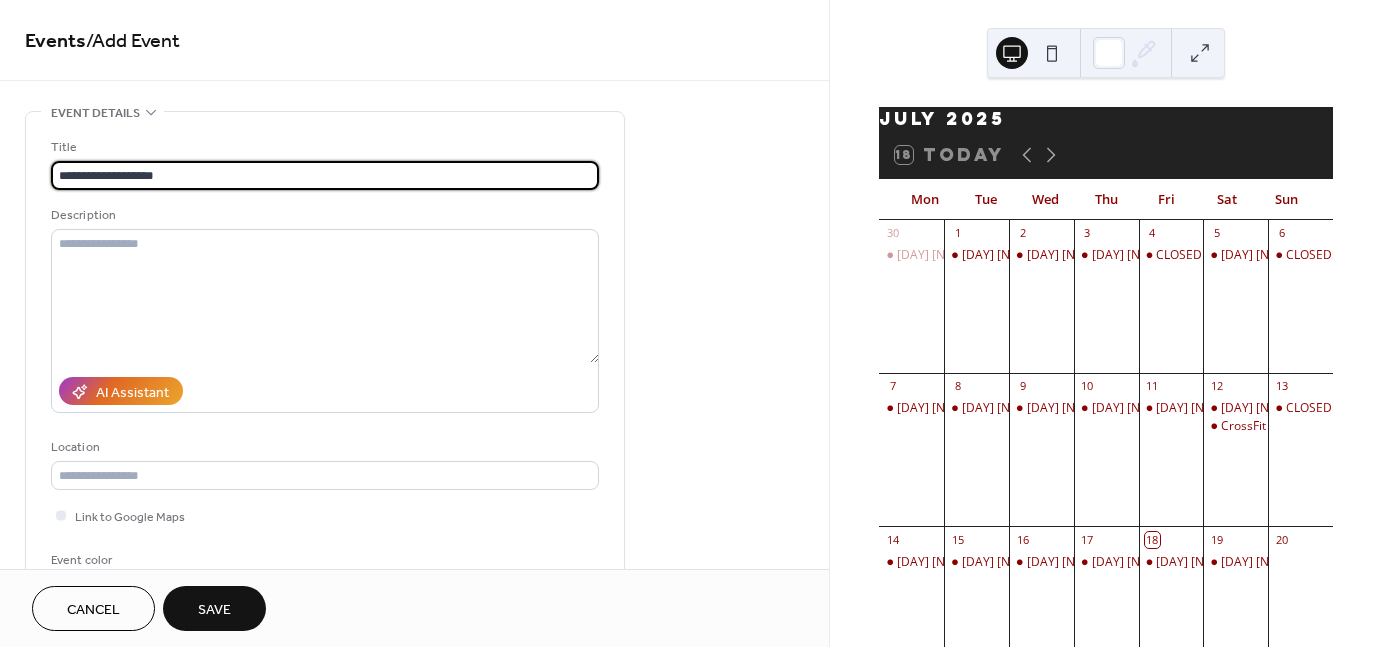 type on "**********" 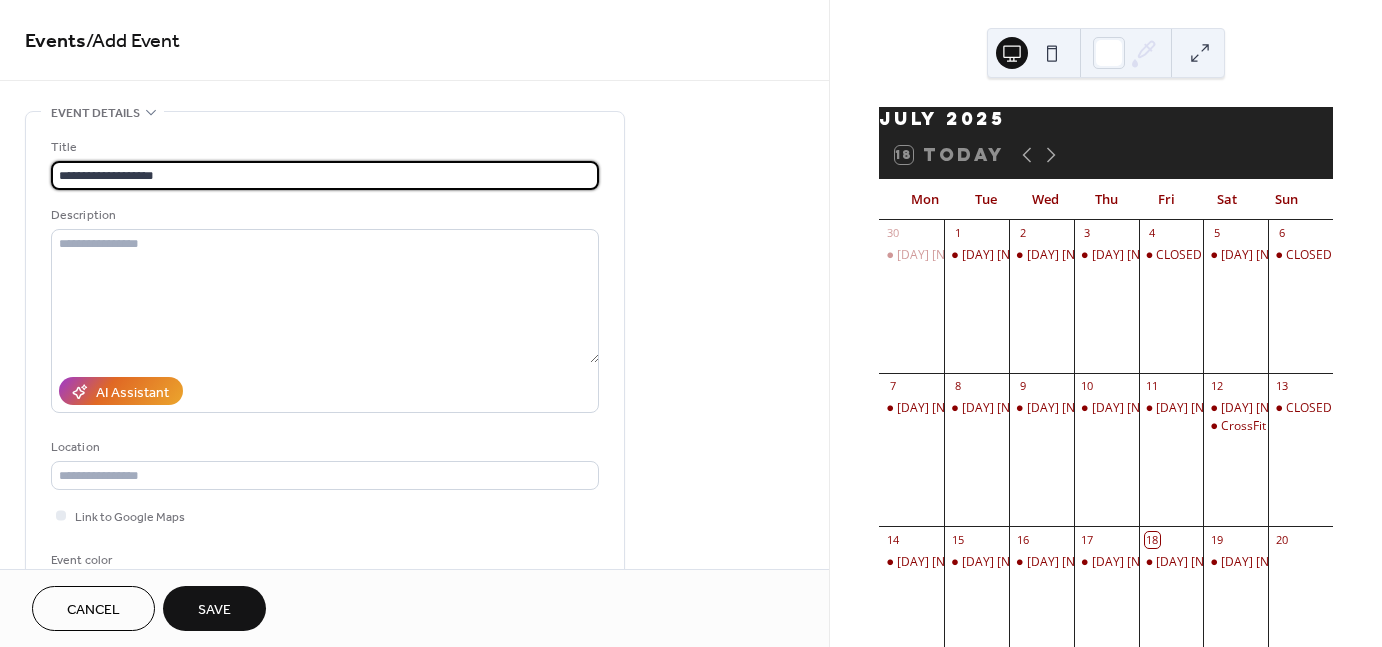 click on "**********" at bounding box center (325, 370) 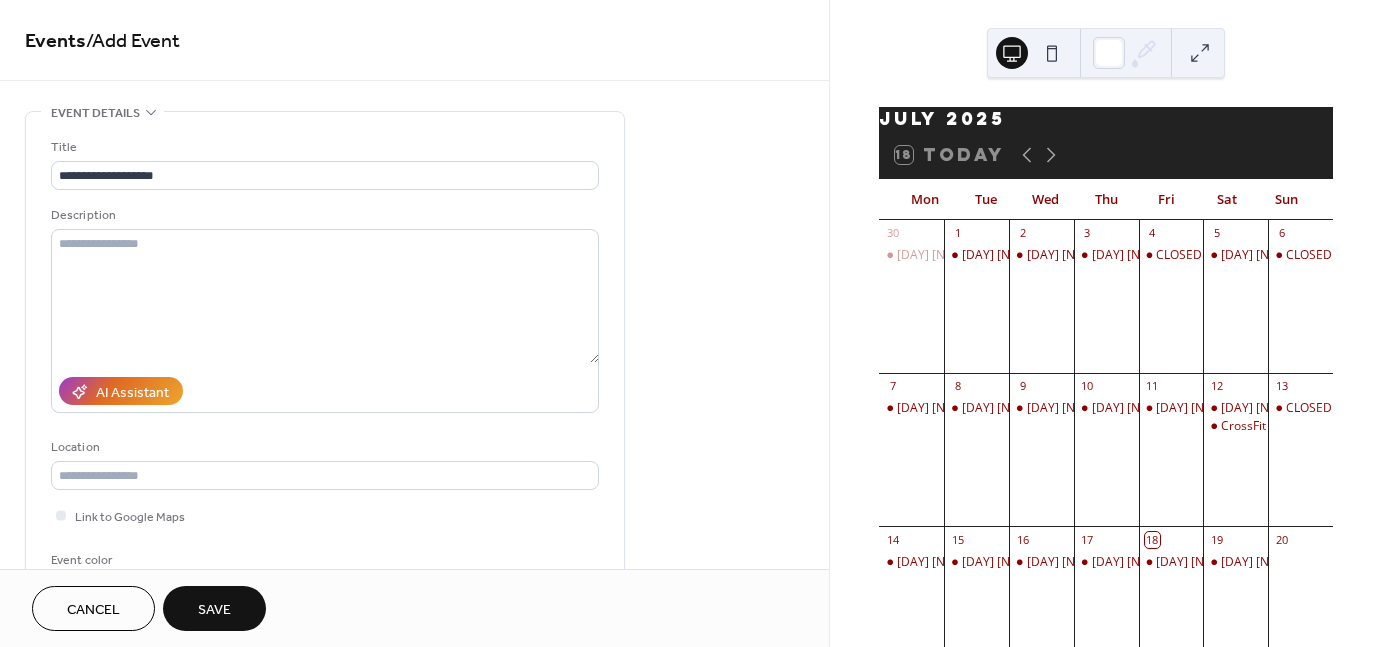 scroll, scrollTop: 0, scrollLeft: 0, axis: both 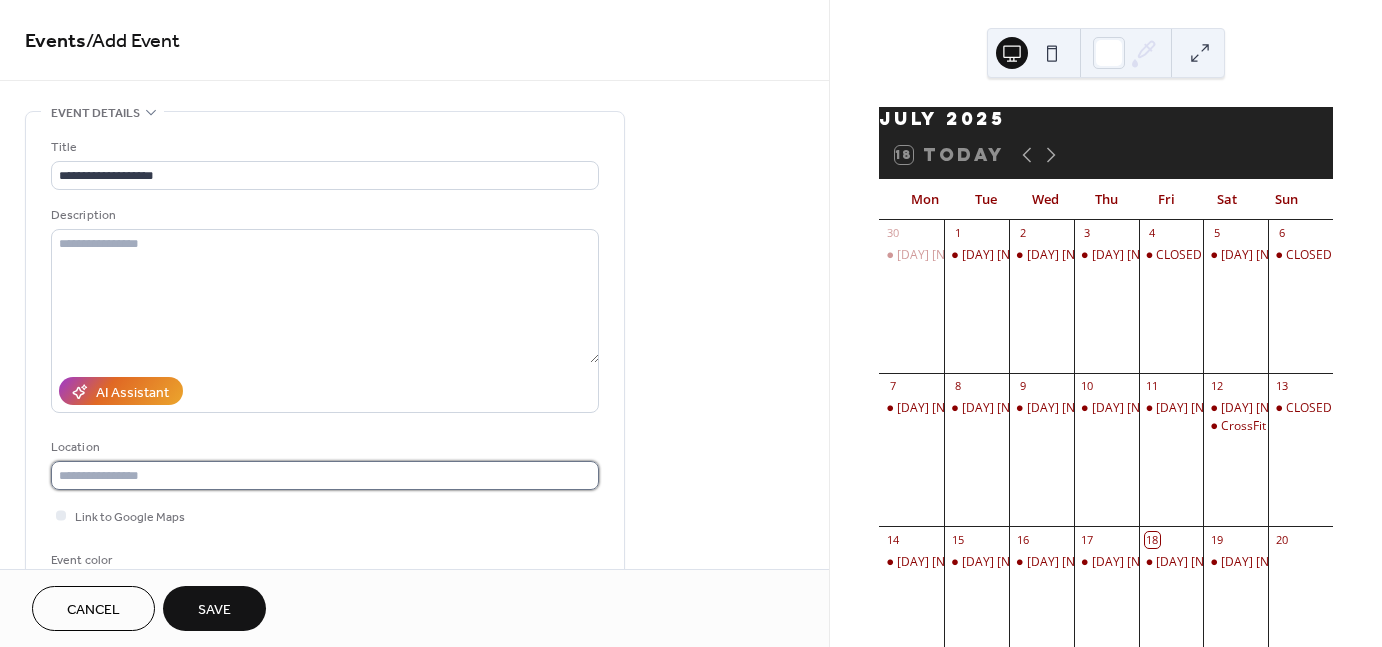 click at bounding box center [325, 475] 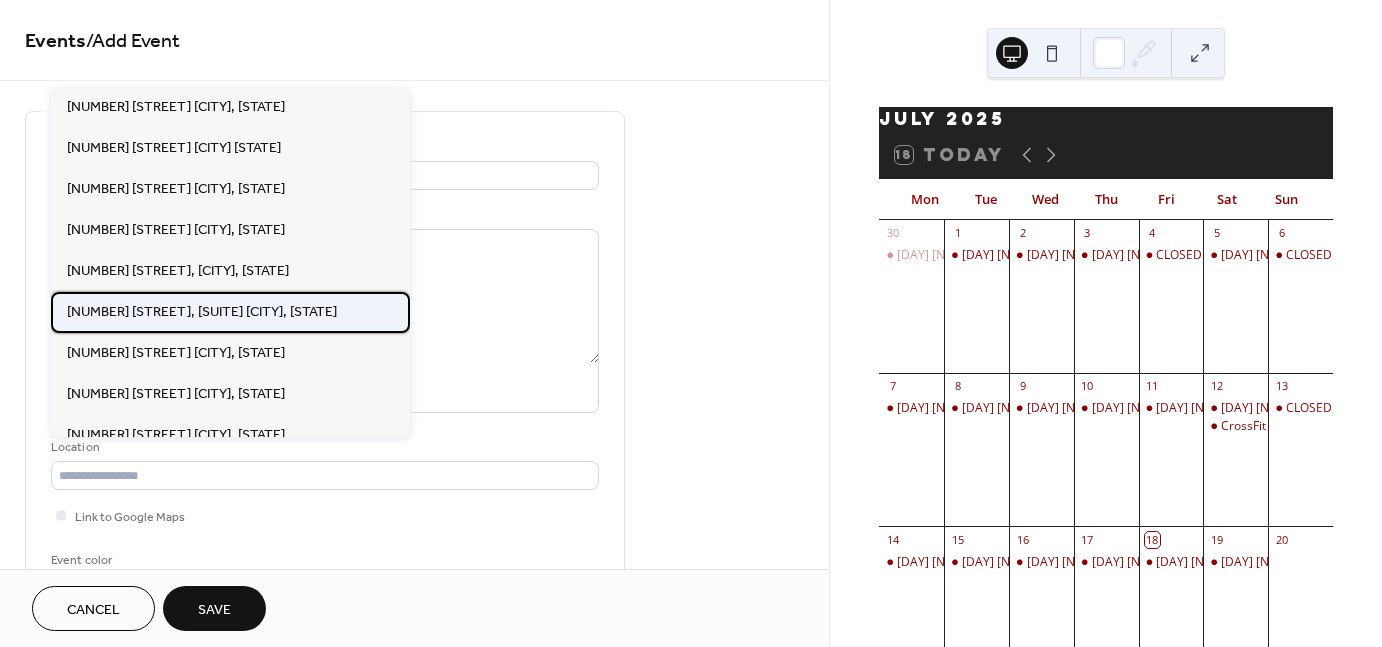 click on "[NUMBER] [STREET], [SUITE] [CITY], [STATE] [POSTAL_CODE]" at bounding box center [202, 311] 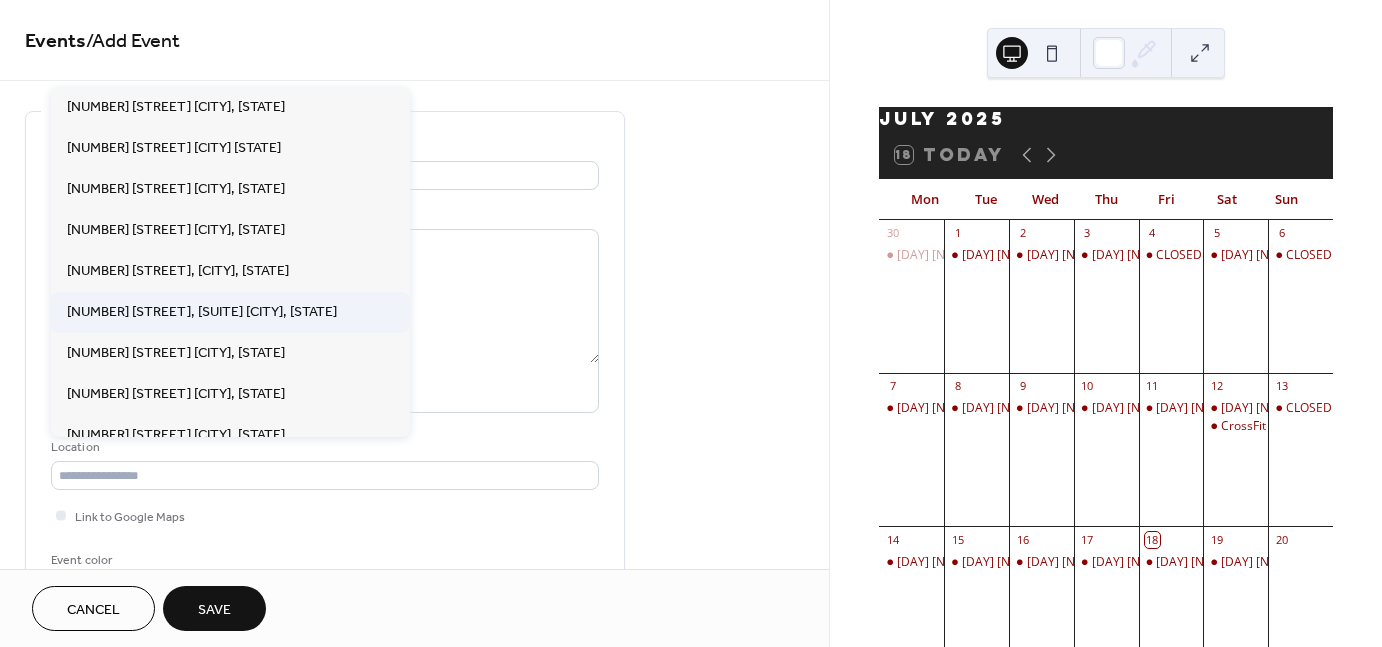 type on "**********" 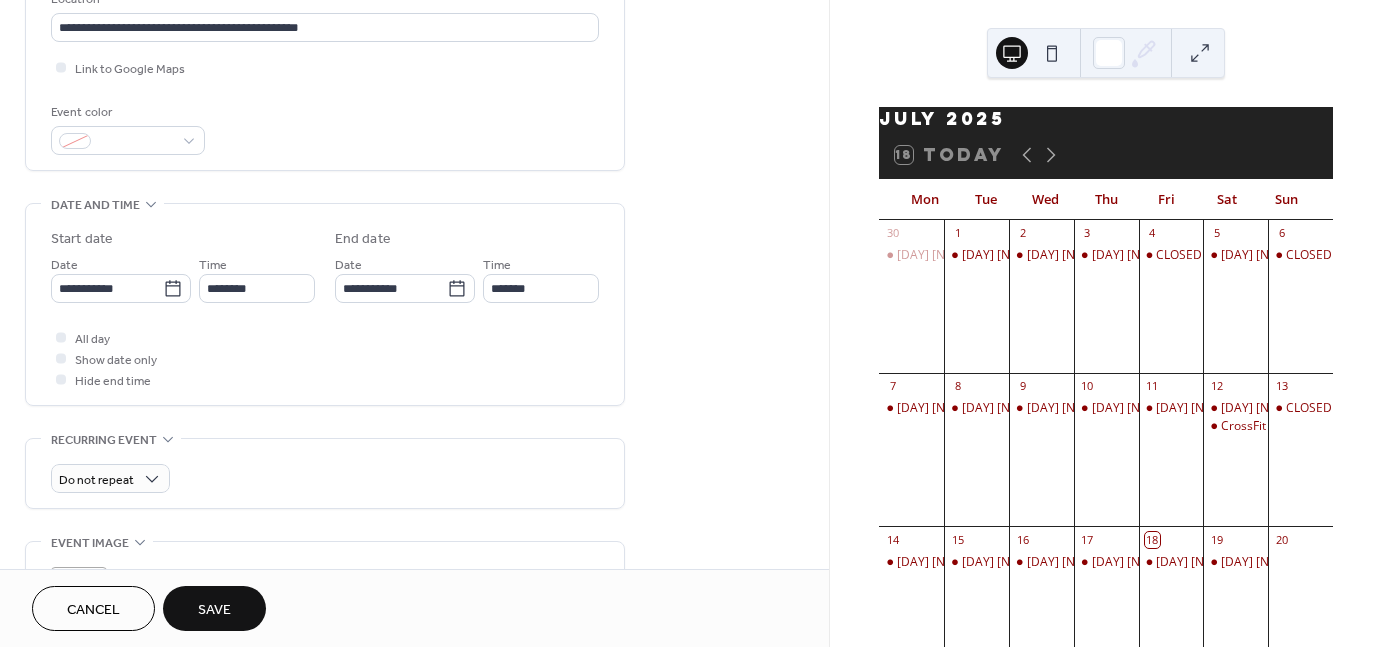 scroll, scrollTop: 480, scrollLeft: 0, axis: vertical 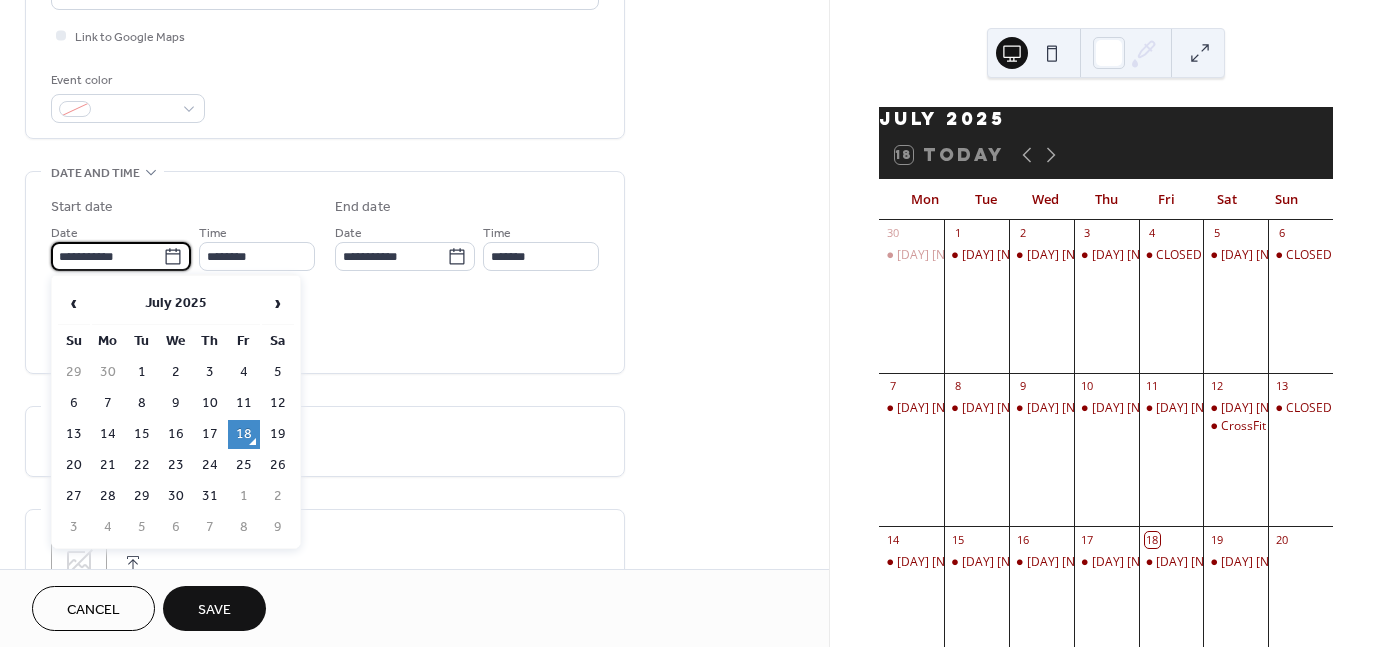click on "**********" at bounding box center [107, 256] 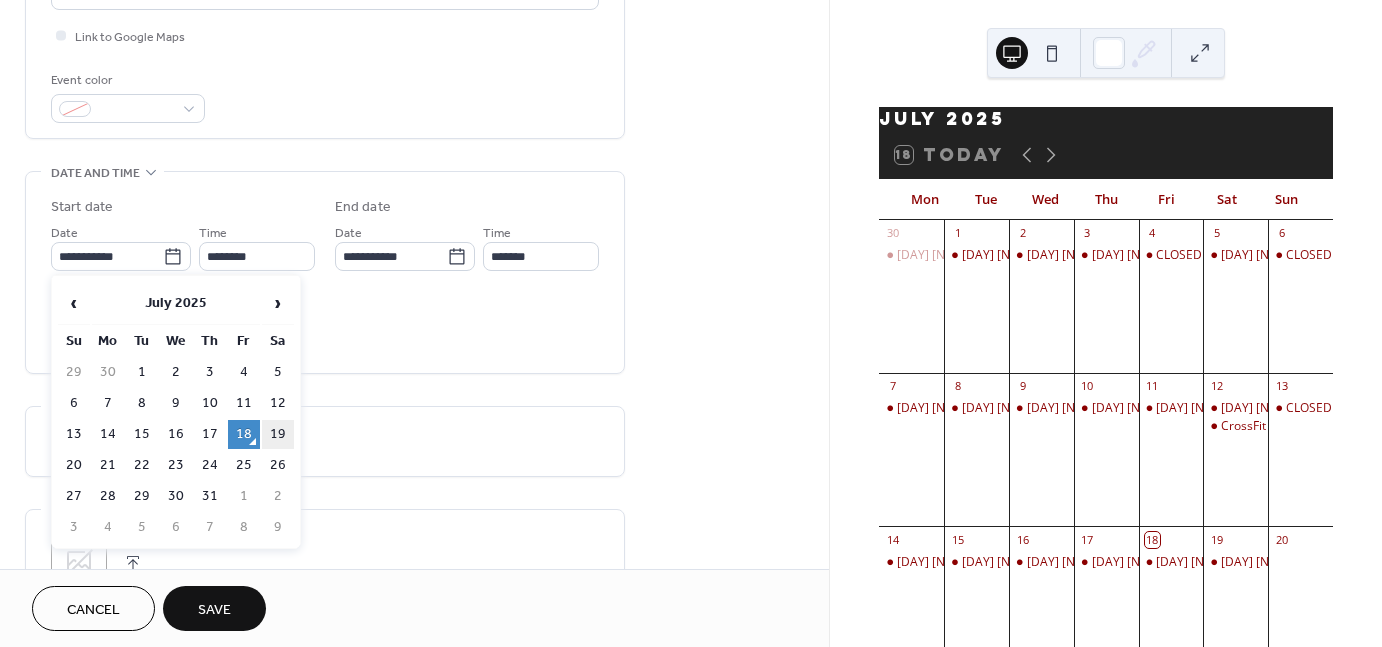 click on "19" at bounding box center [278, 434] 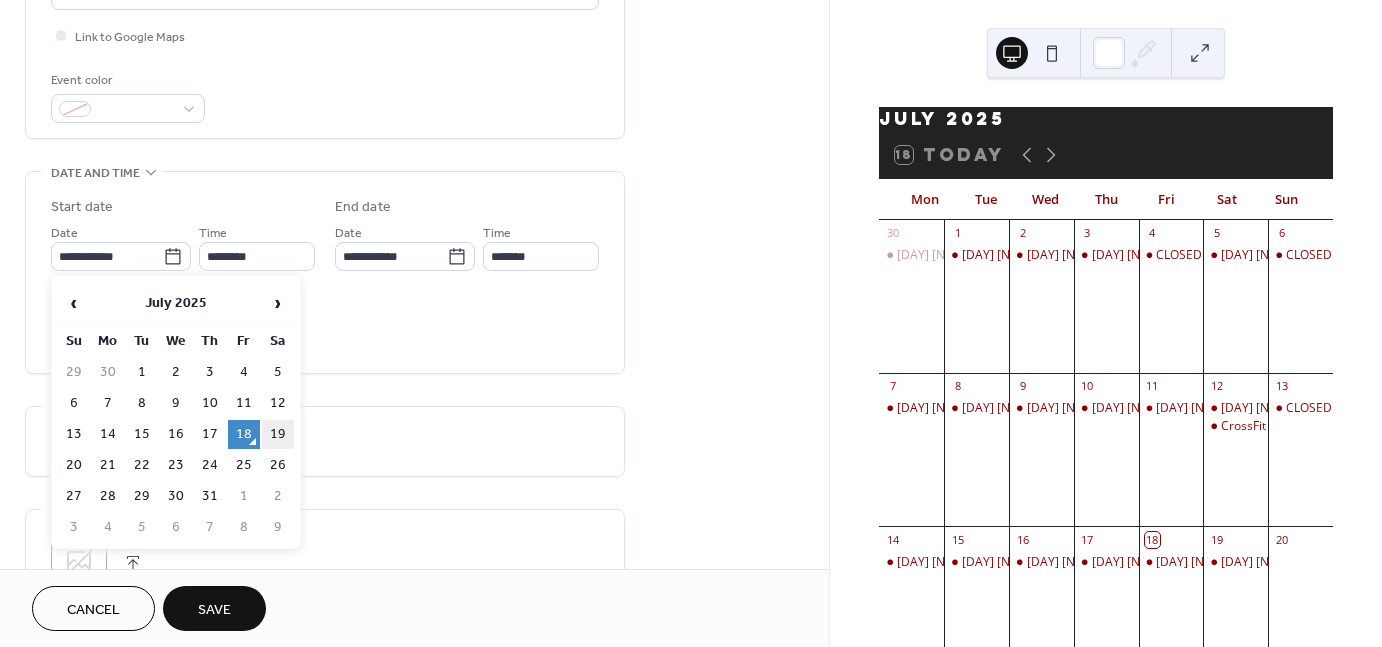 type on "**********" 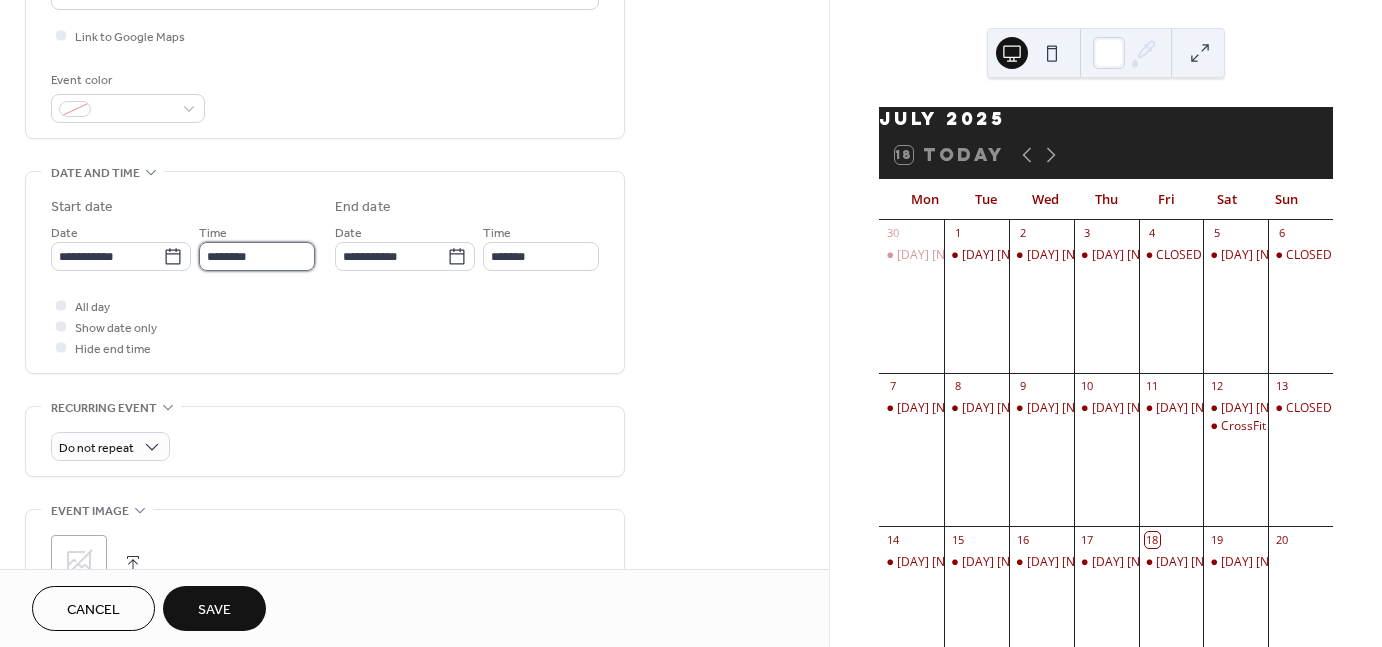 click on "********" at bounding box center (257, 256) 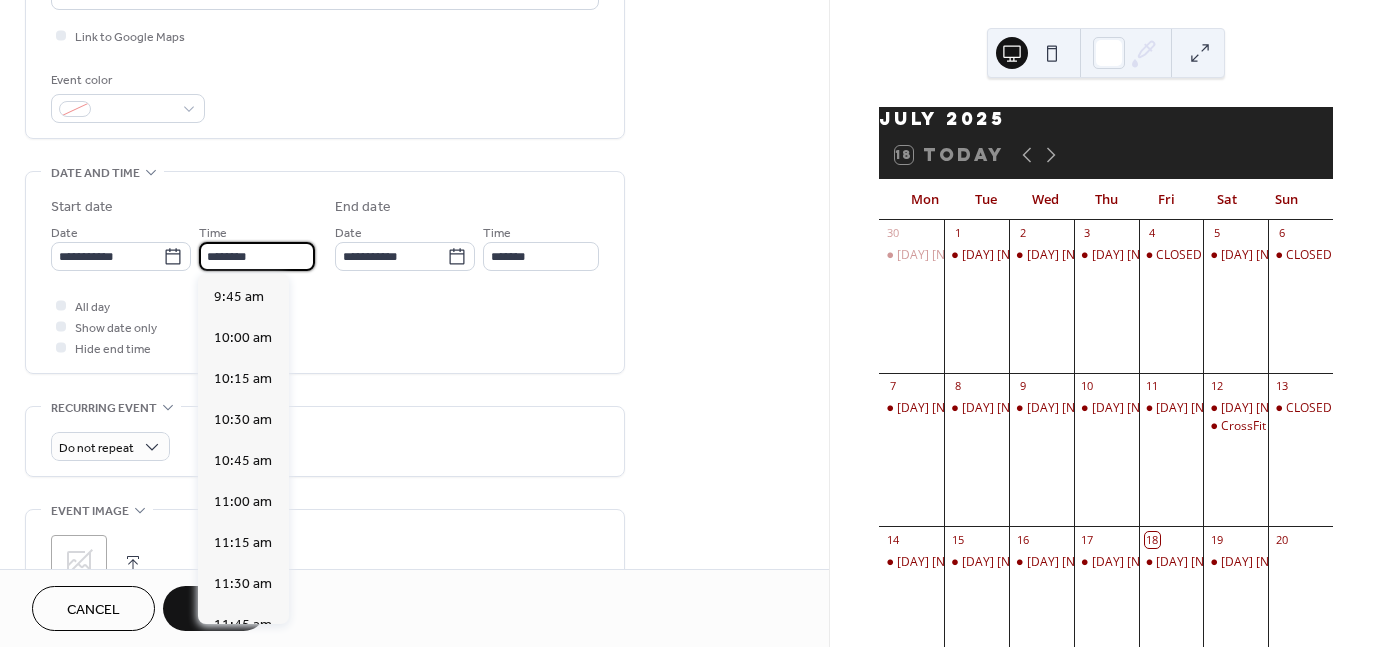 scroll, scrollTop: 1596, scrollLeft: 0, axis: vertical 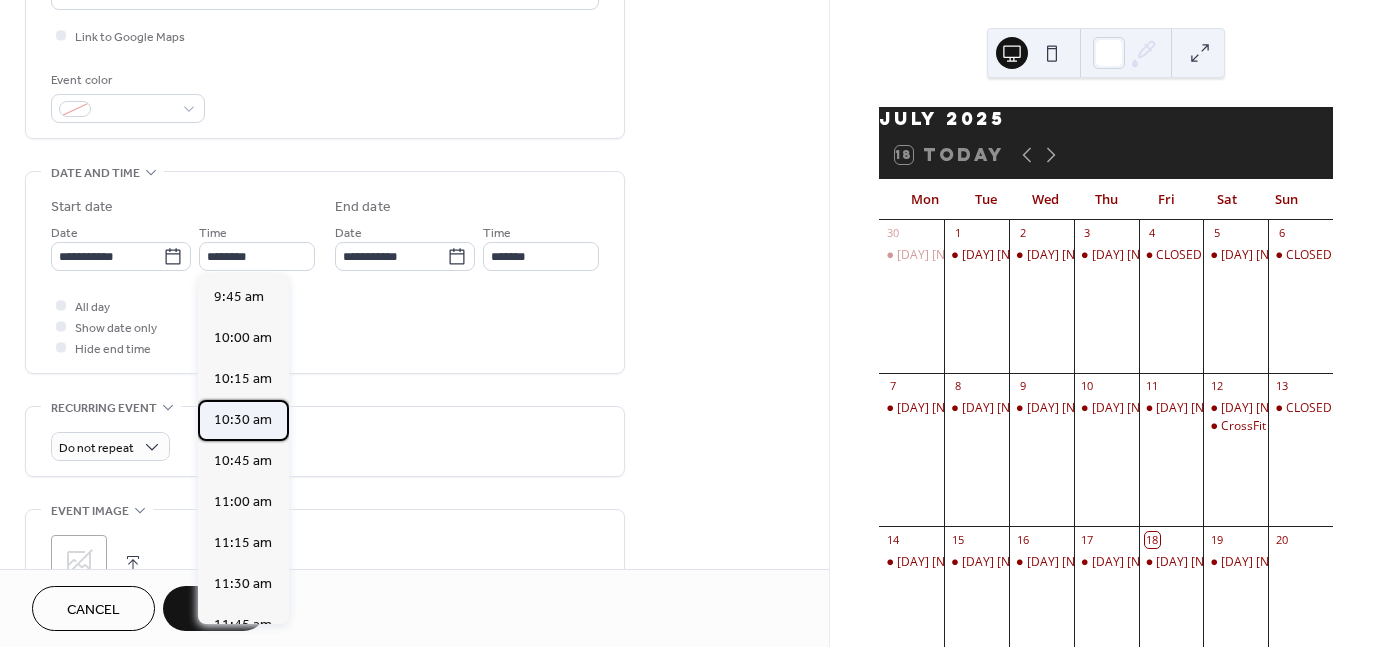 click on "10:30 am" at bounding box center [243, 420] 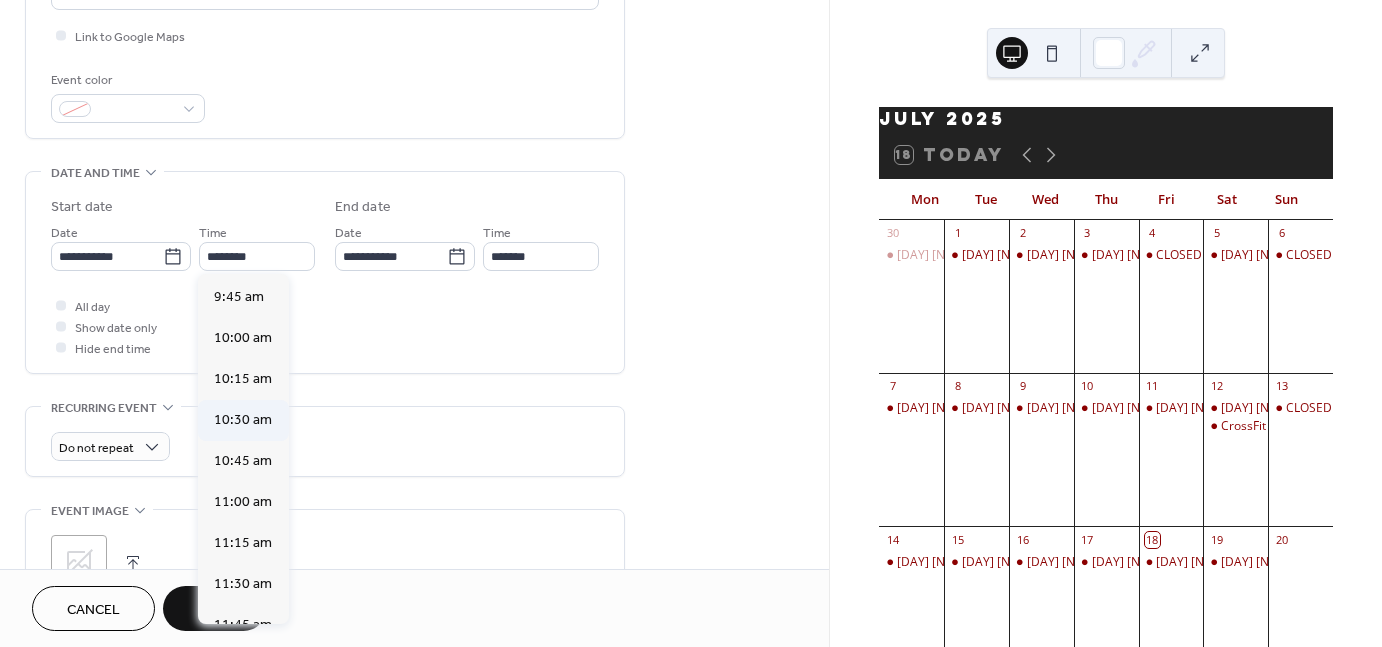 type on "********" 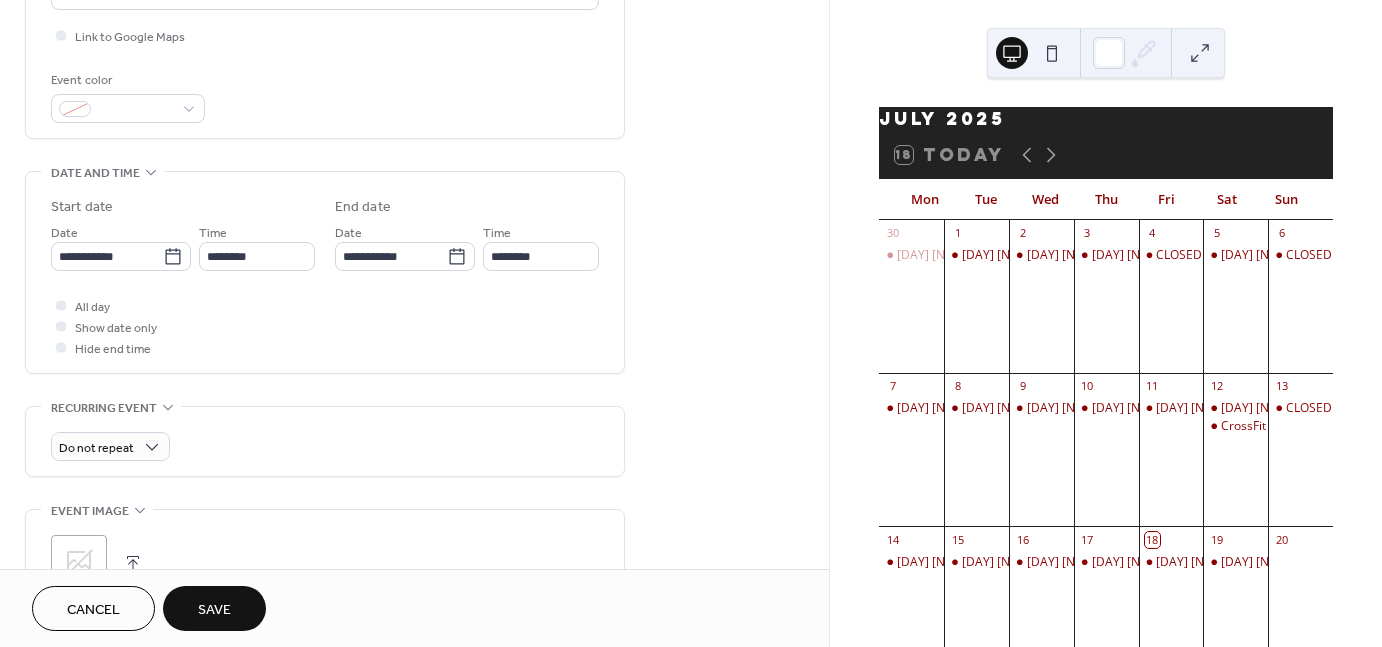 scroll, scrollTop: 998, scrollLeft: 0, axis: vertical 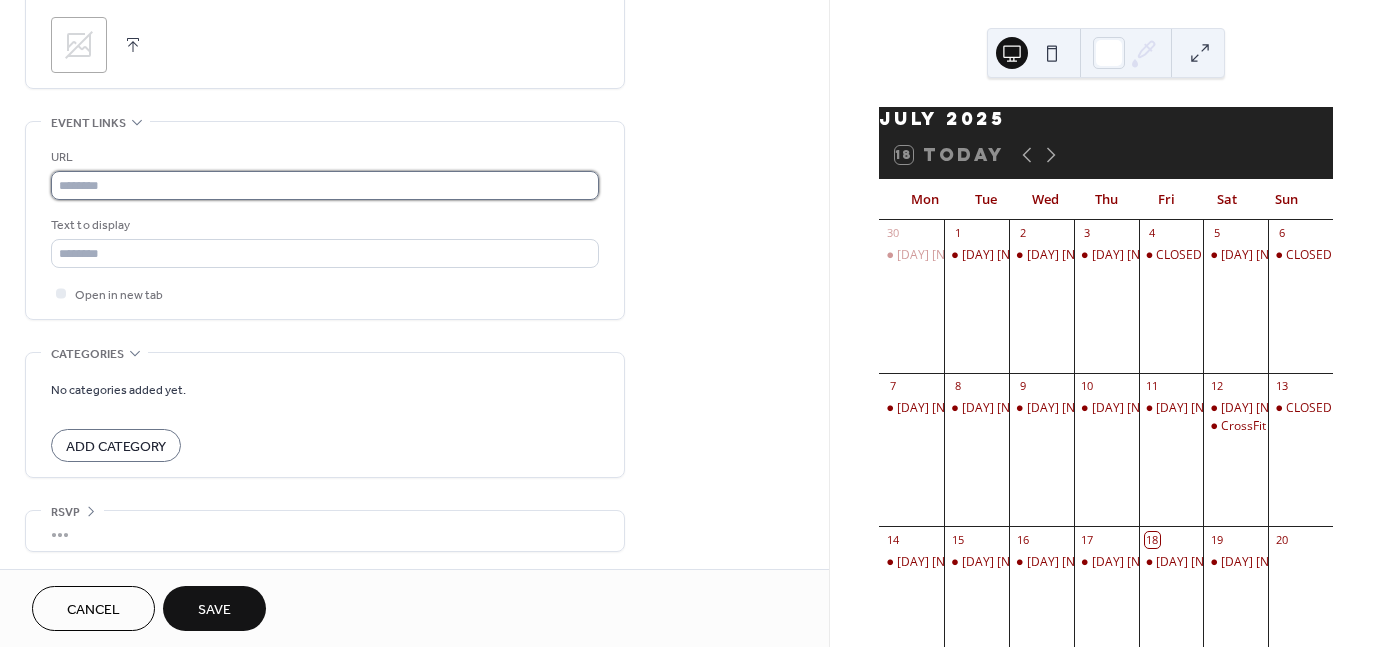 click at bounding box center [325, 185] 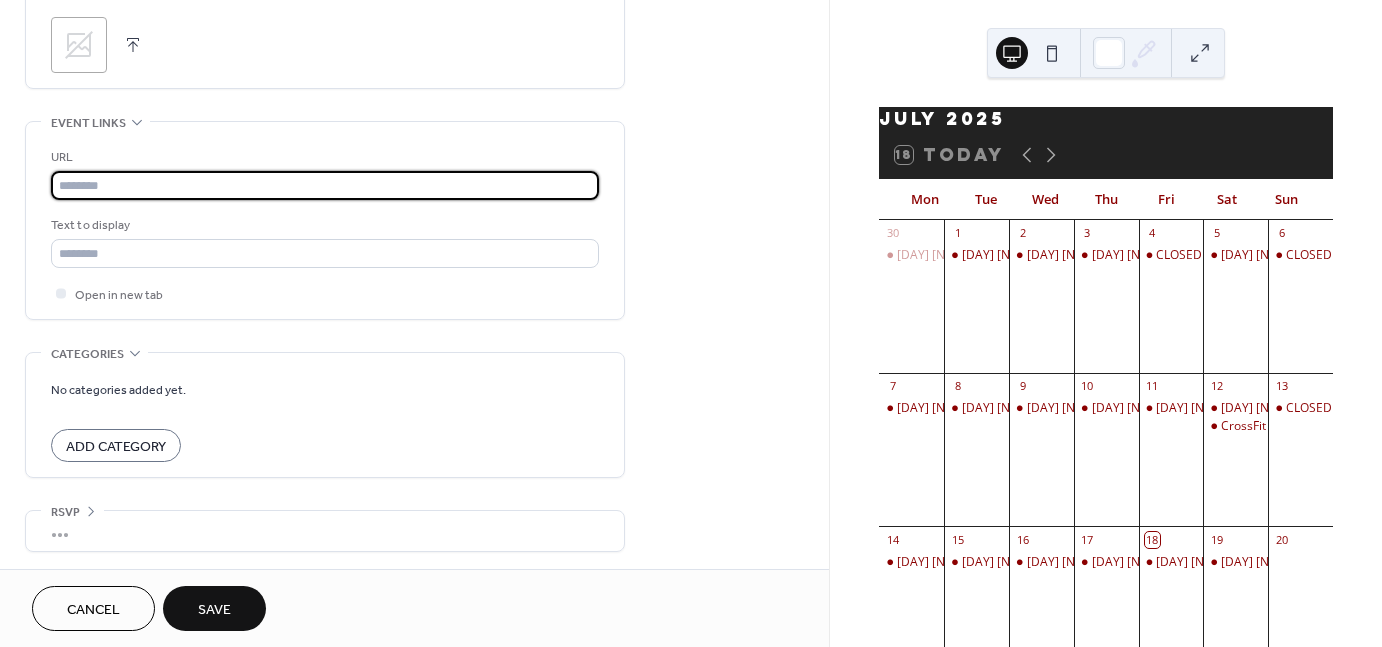 type on "**********" 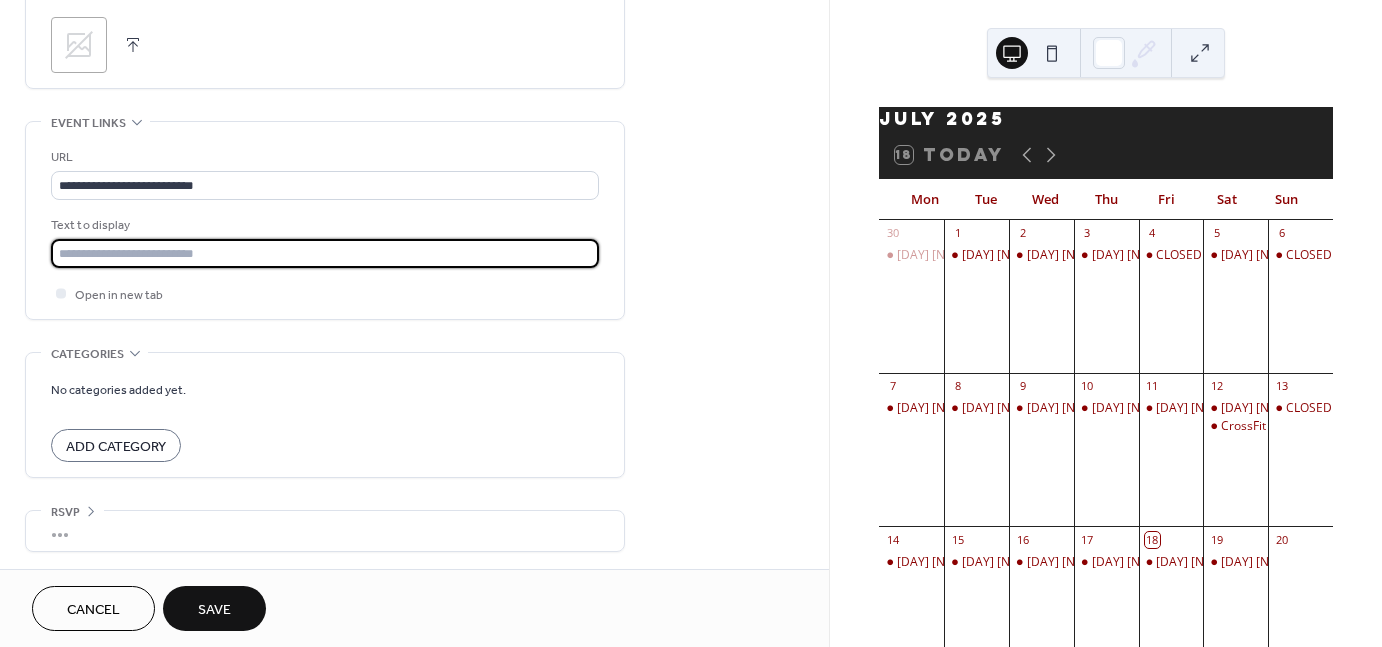 click at bounding box center [325, 253] 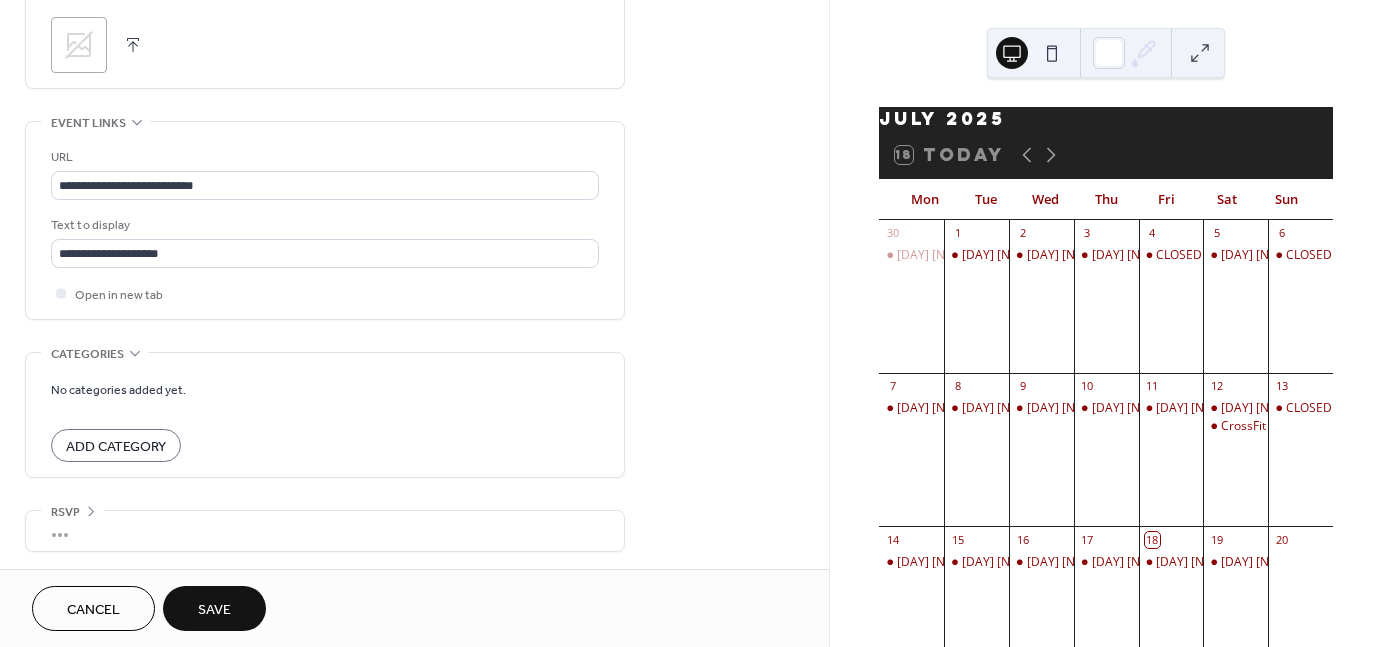click on "Save" at bounding box center [214, 610] 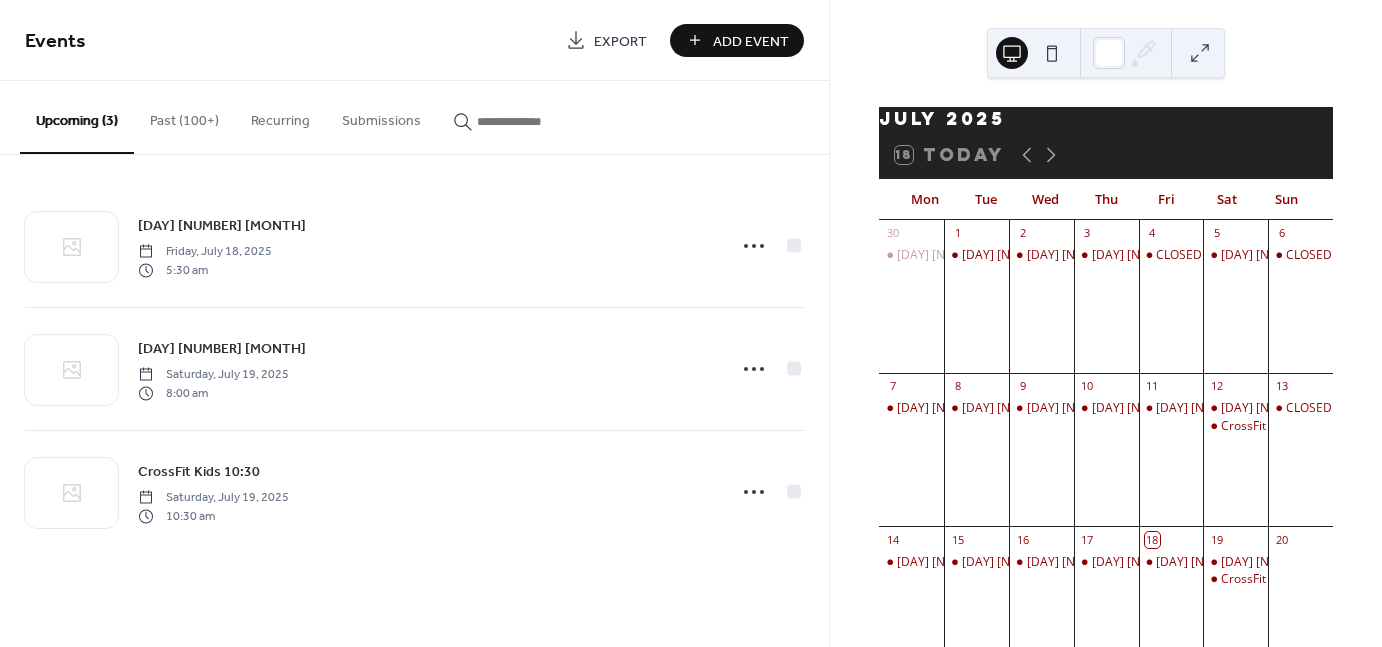 click on "Add Event" at bounding box center [751, 41] 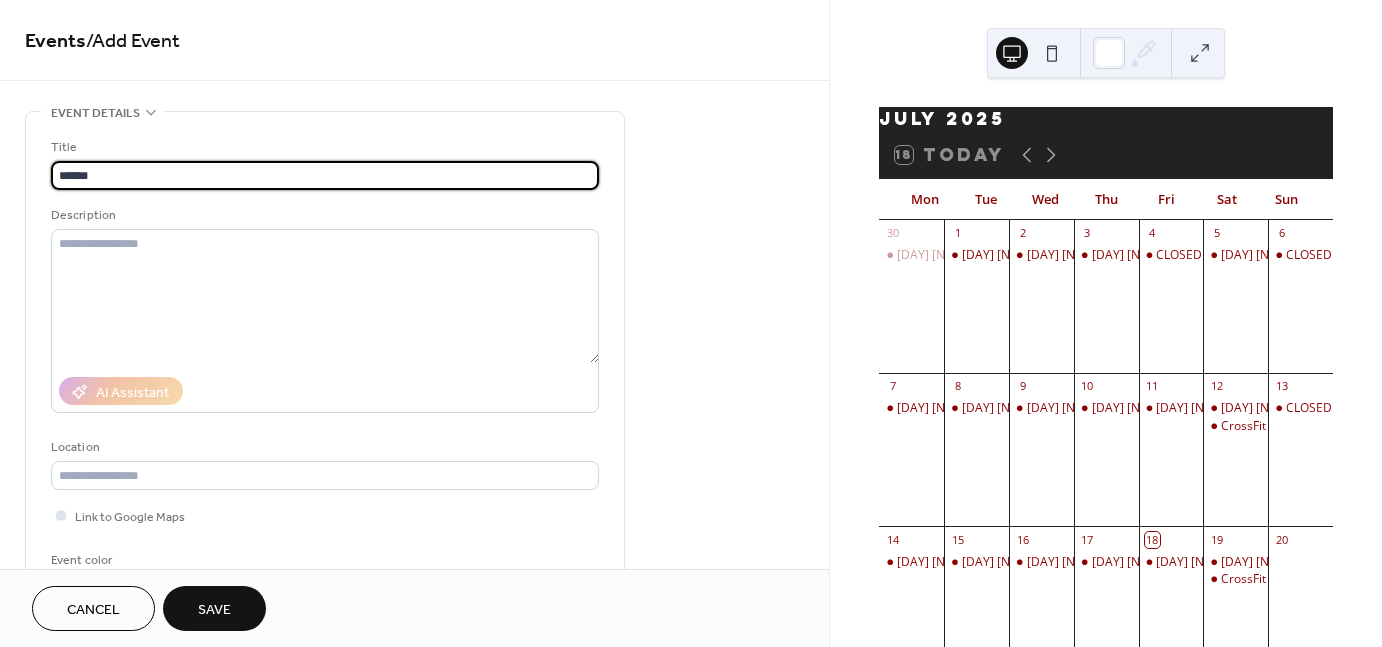 scroll, scrollTop: 340, scrollLeft: 0, axis: vertical 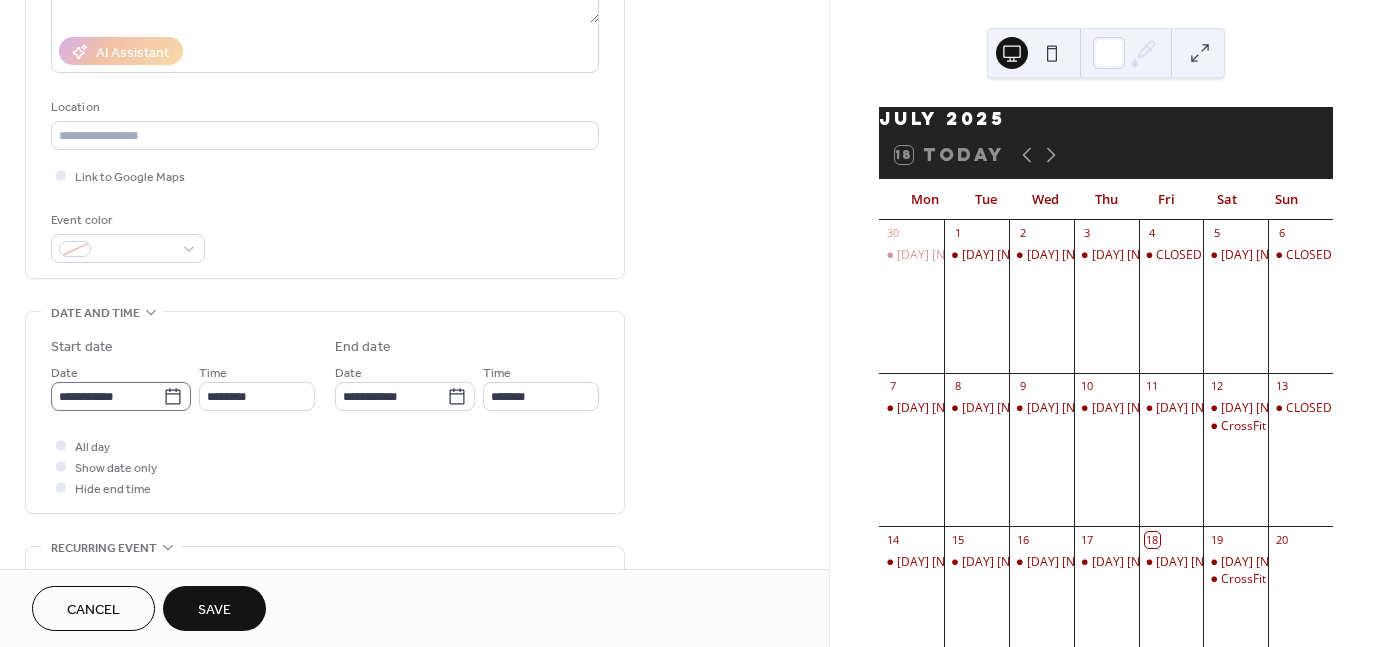 type on "******" 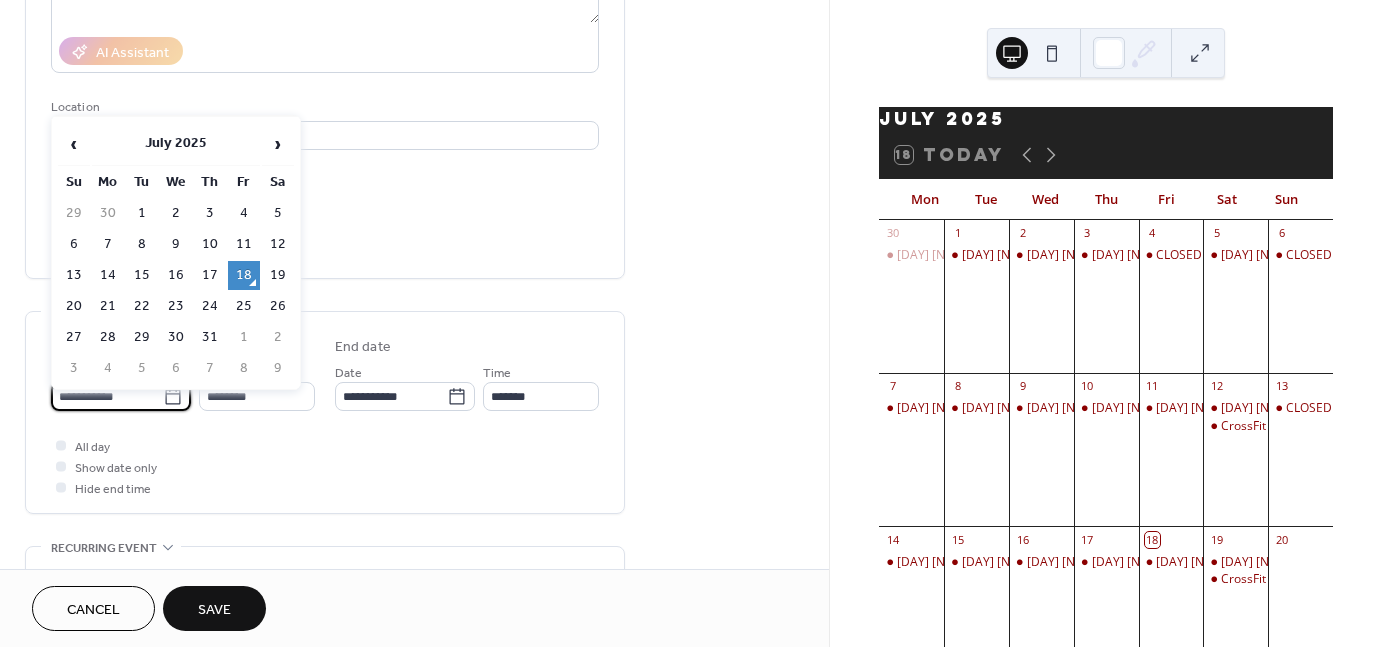 click on "**********" at bounding box center [107, 396] 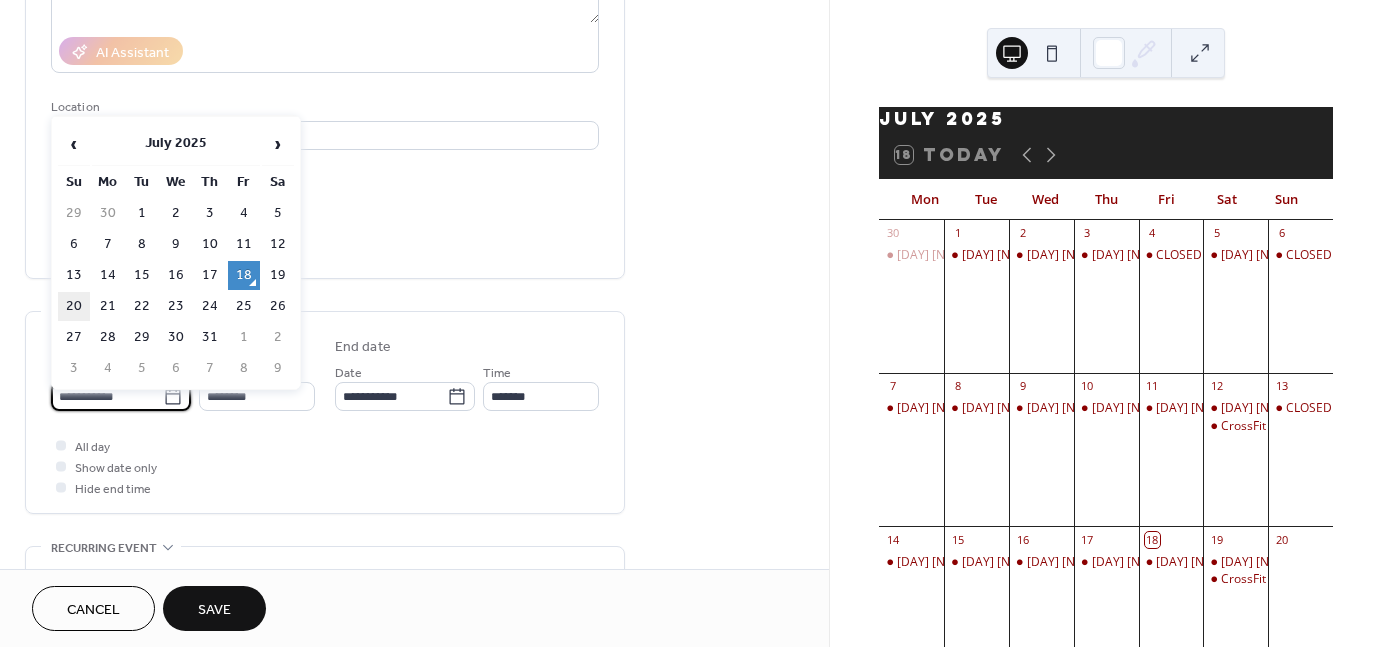 click on "20" at bounding box center (74, 306) 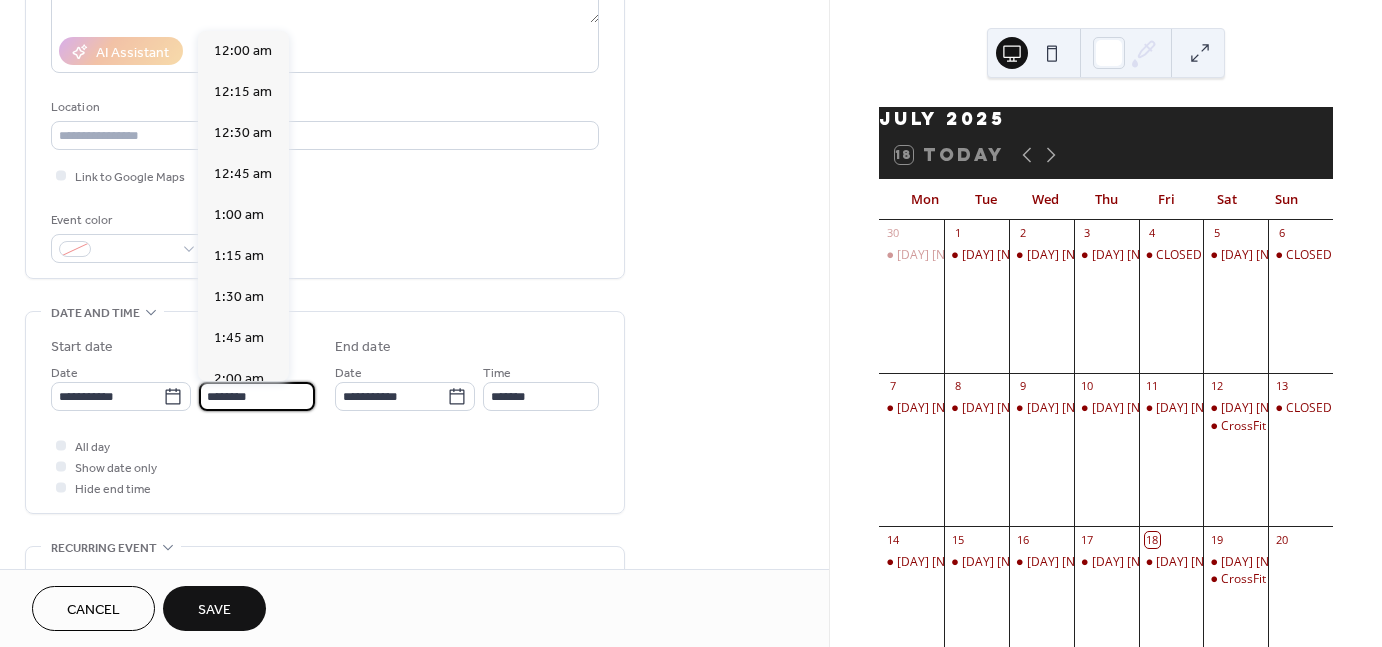 click on "********" at bounding box center [257, 396] 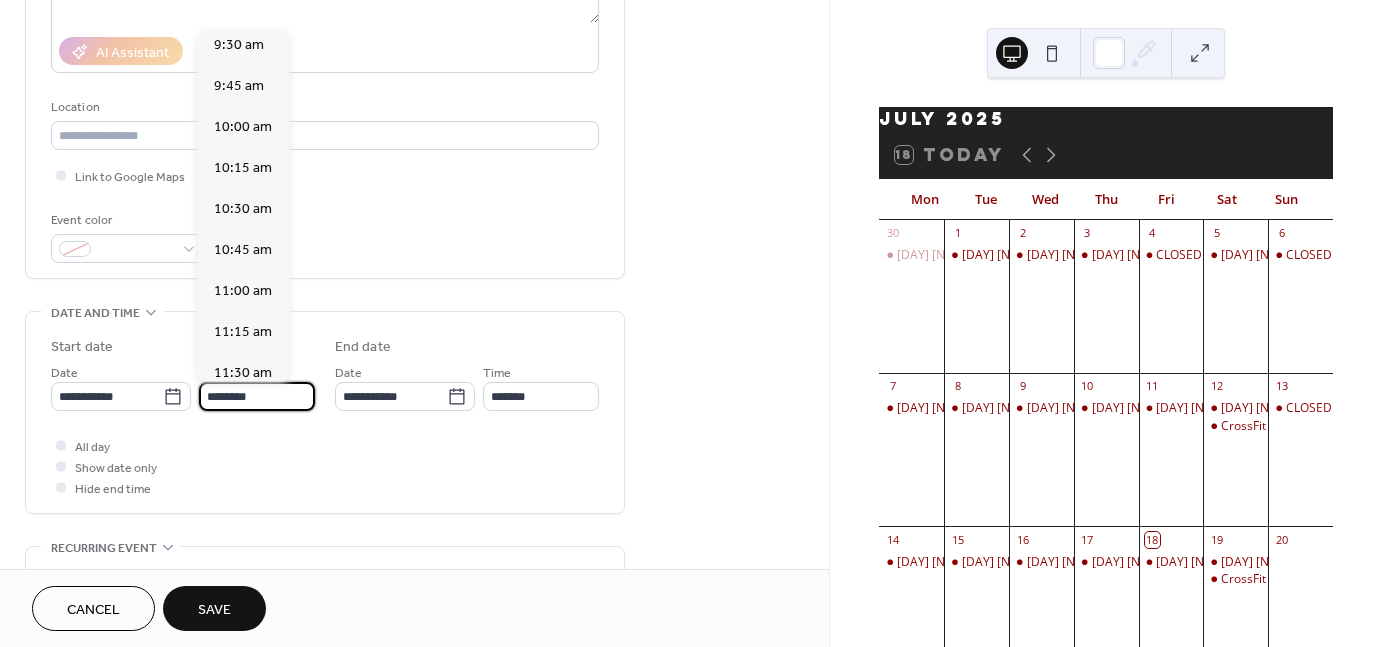 scroll, scrollTop: 1563, scrollLeft: 0, axis: vertical 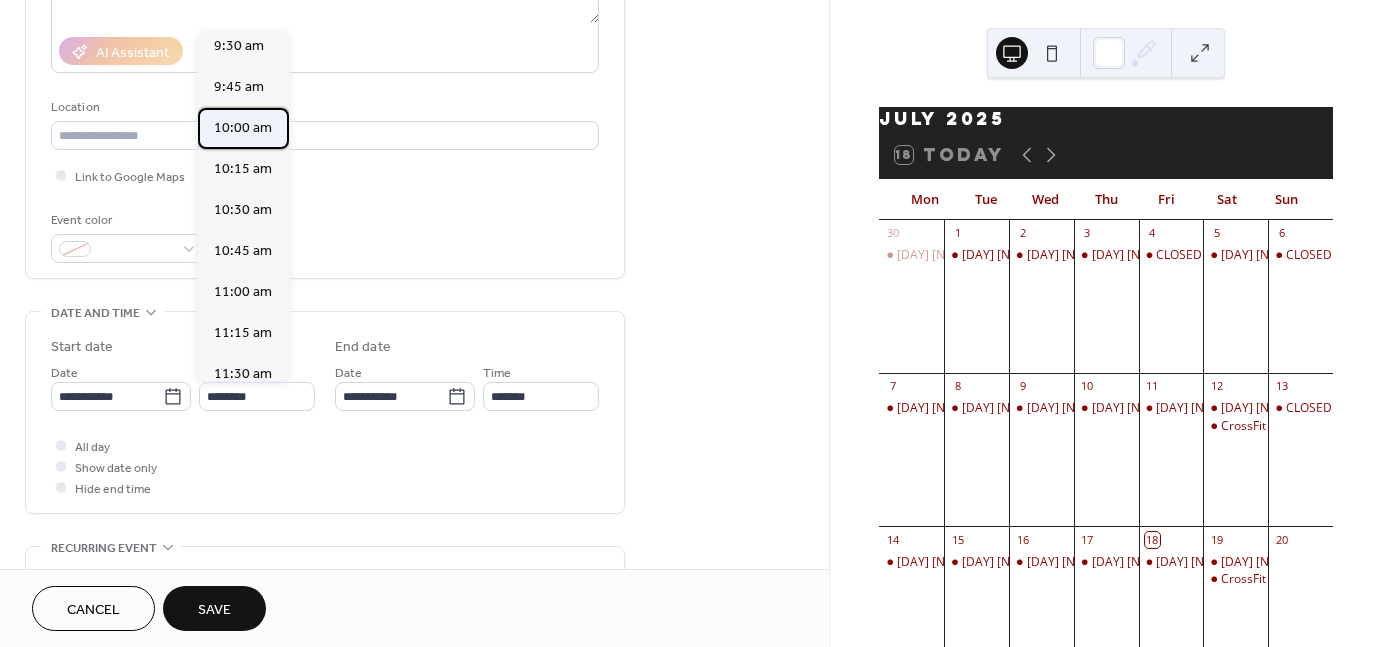 click on "10:00 am" at bounding box center [243, 128] 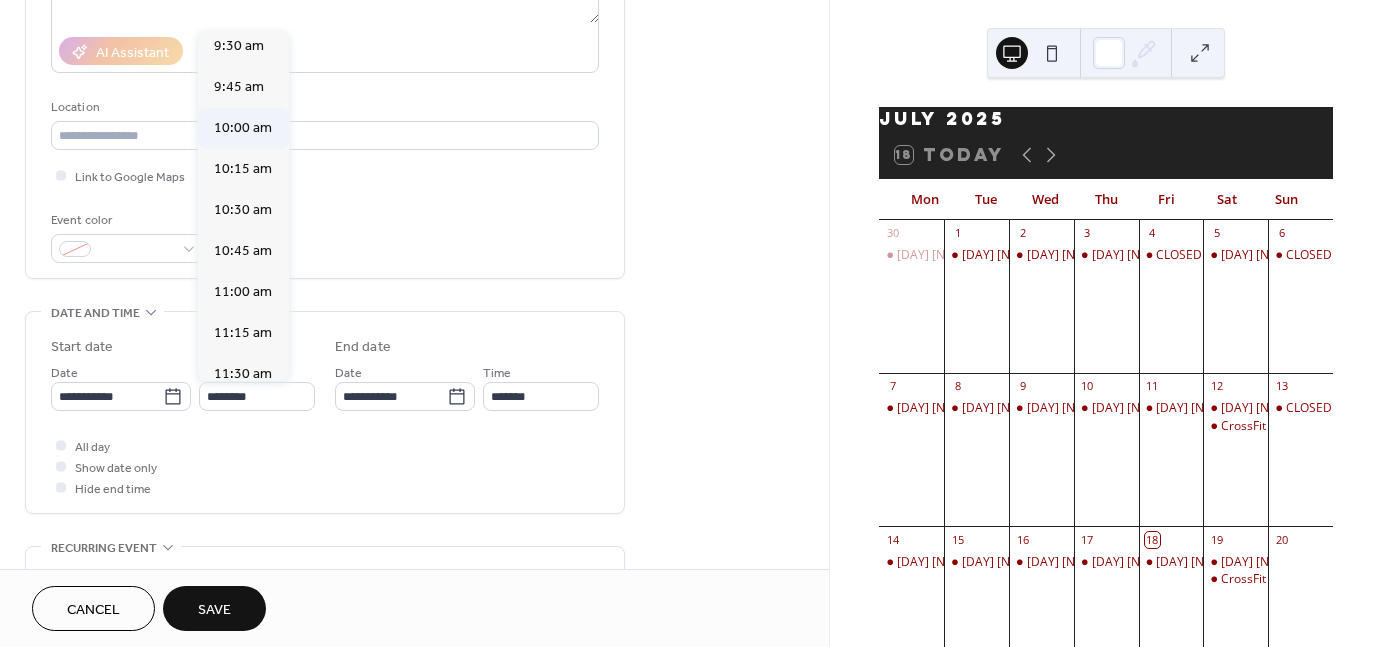type on "********" 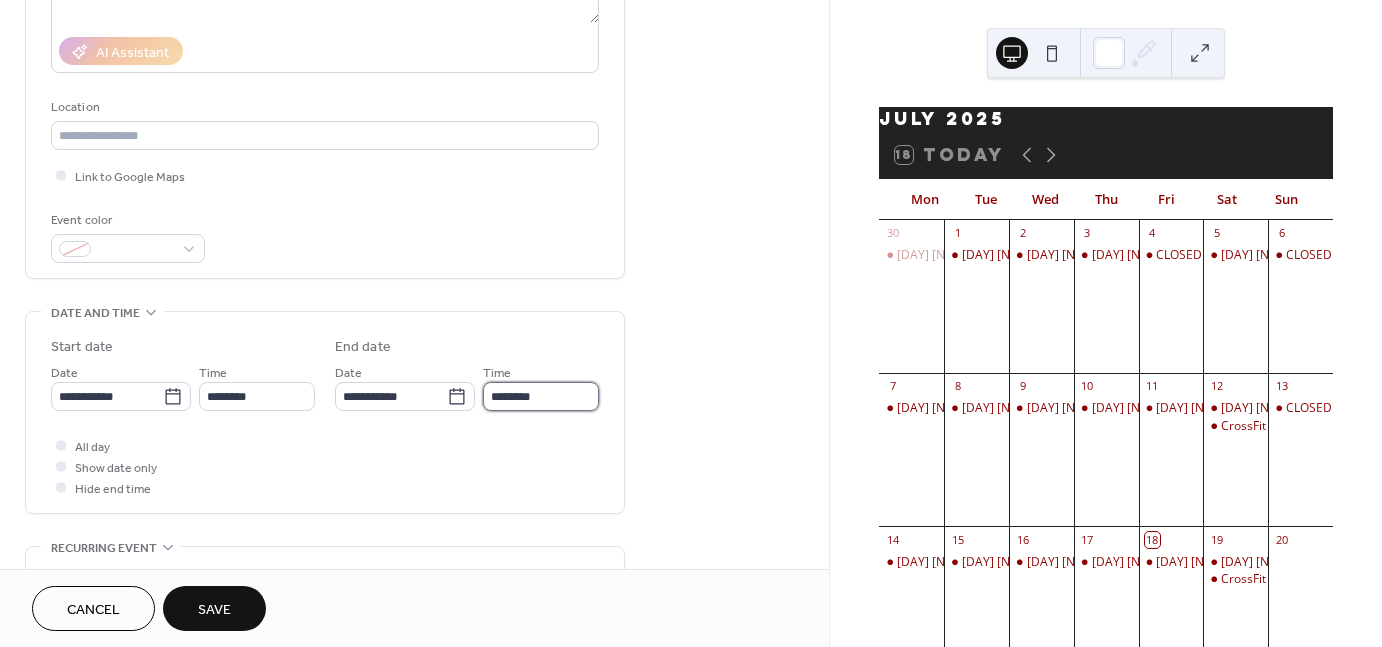 click on "********" at bounding box center [541, 396] 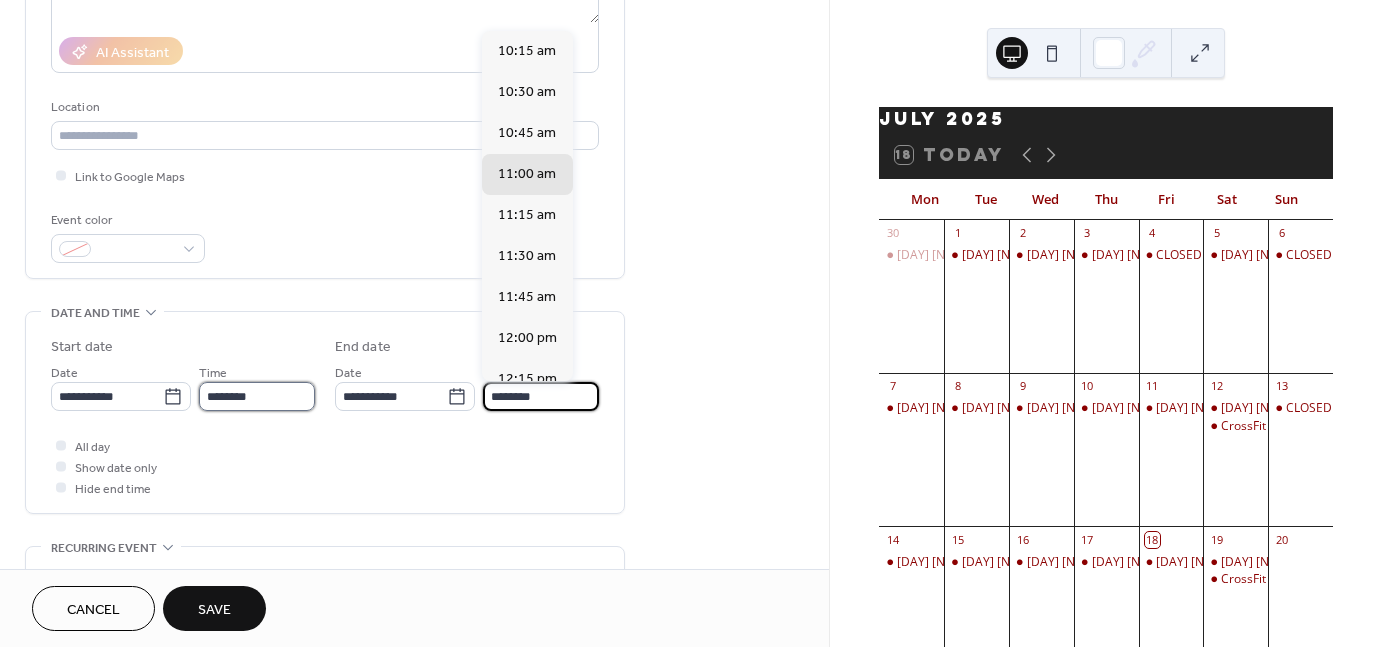 click on "********" at bounding box center [257, 396] 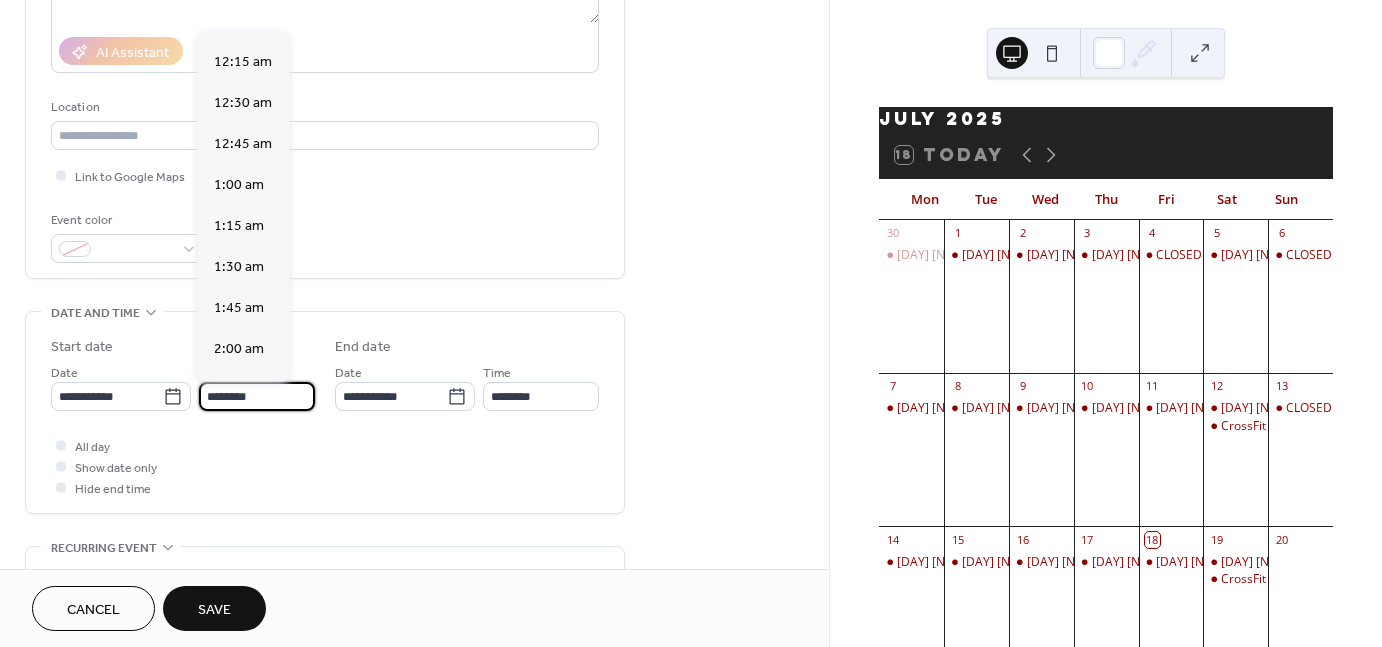 scroll, scrollTop: 0, scrollLeft: 0, axis: both 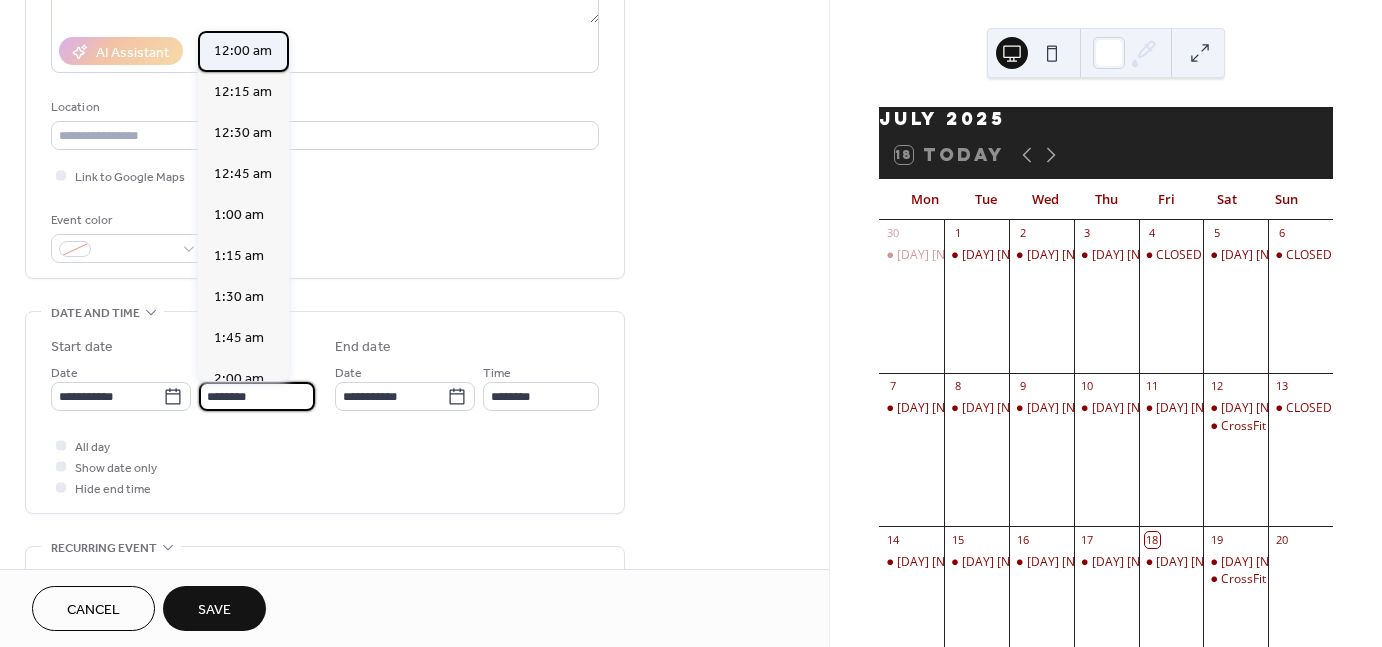 click on "12:00 am" at bounding box center [243, 51] 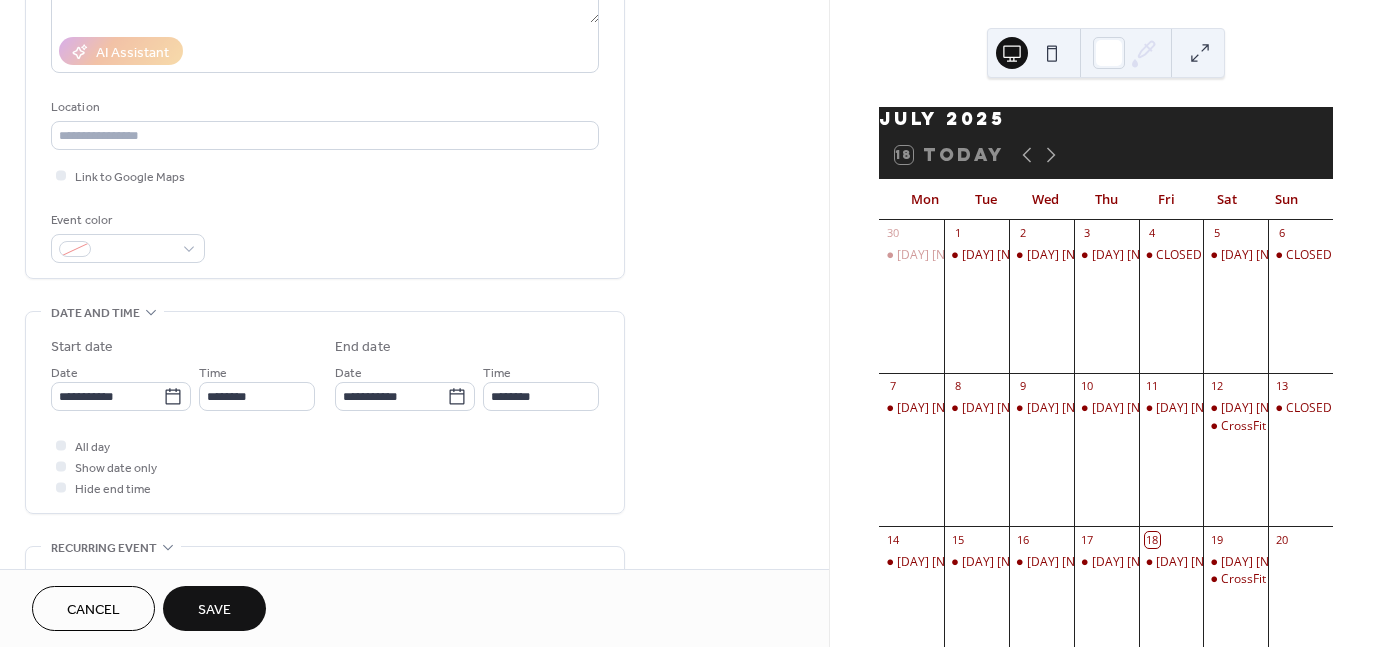 type on "********" 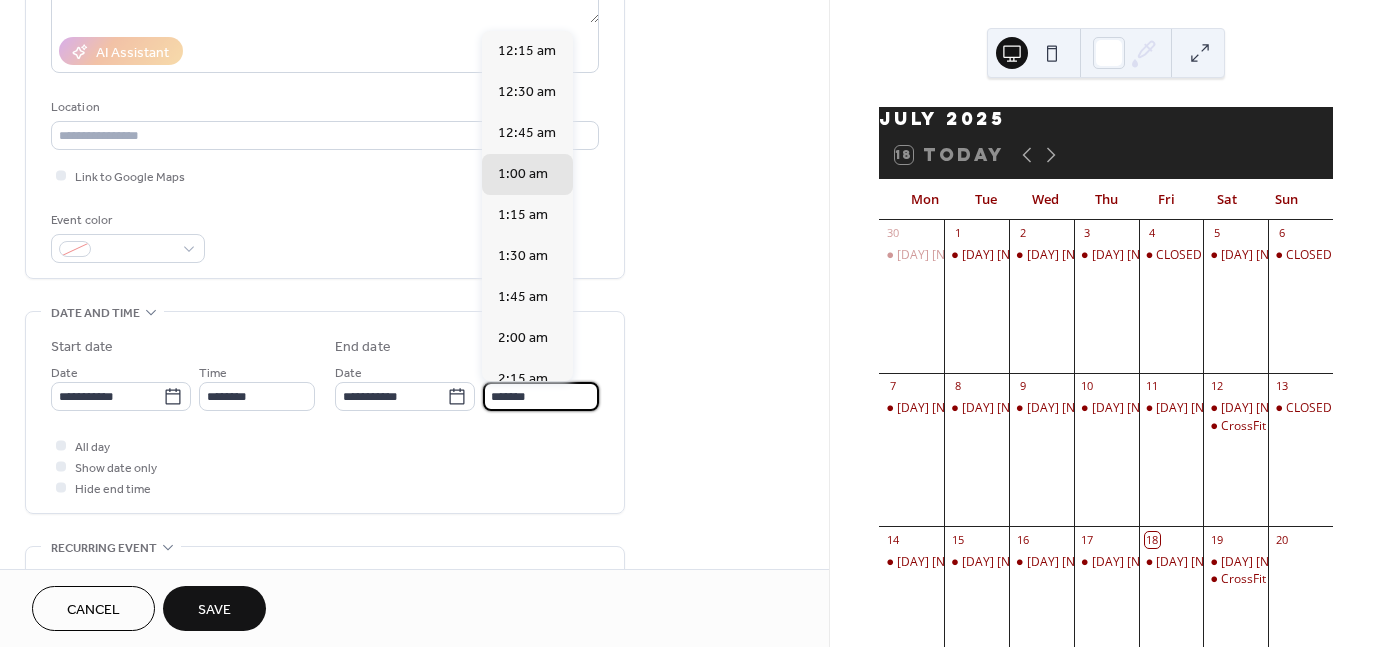click on "*******" at bounding box center [541, 396] 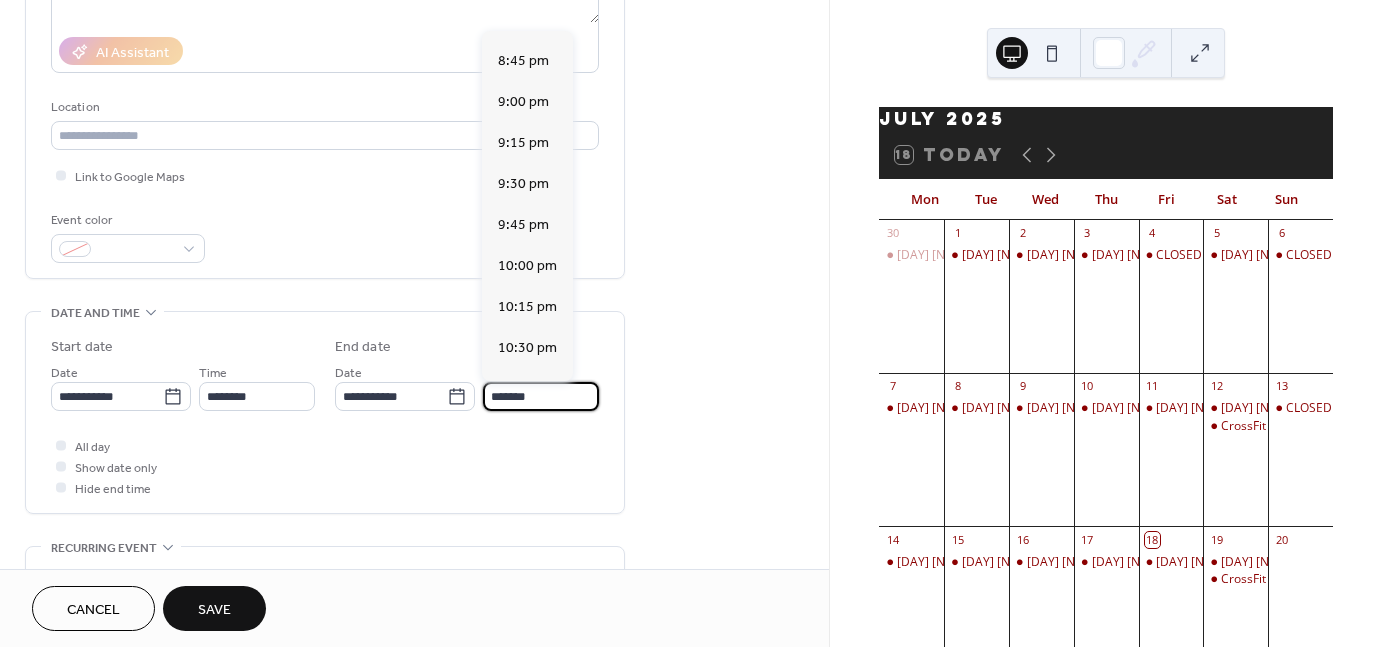 scroll, scrollTop: 3544, scrollLeft: 0, axis: vertical 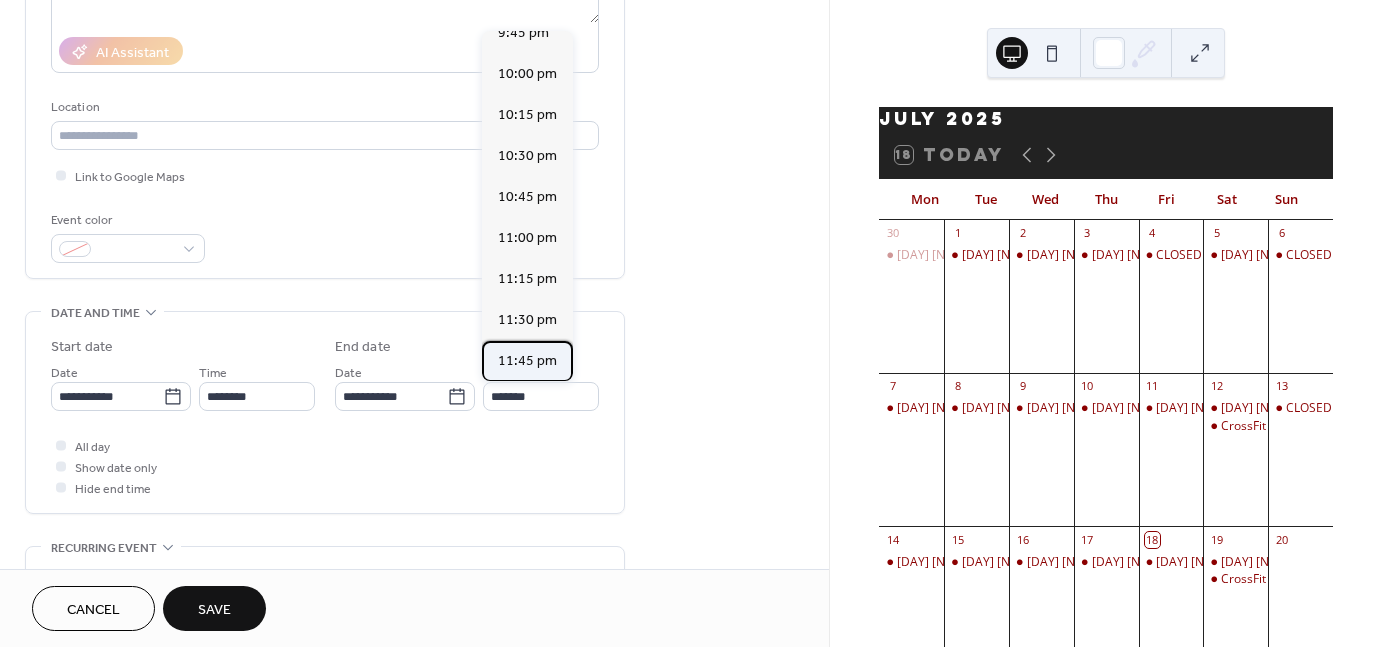 click on "11:45 pm" at bounding box center [527, 361] 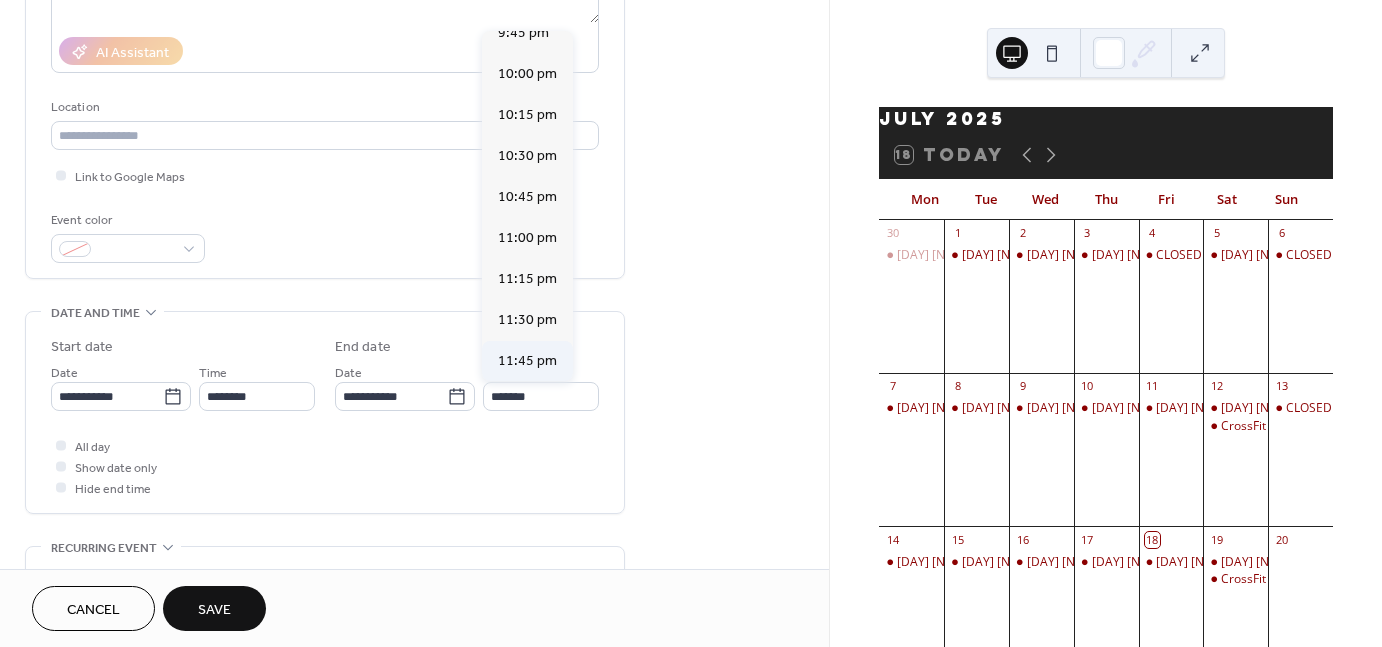 type on "********" 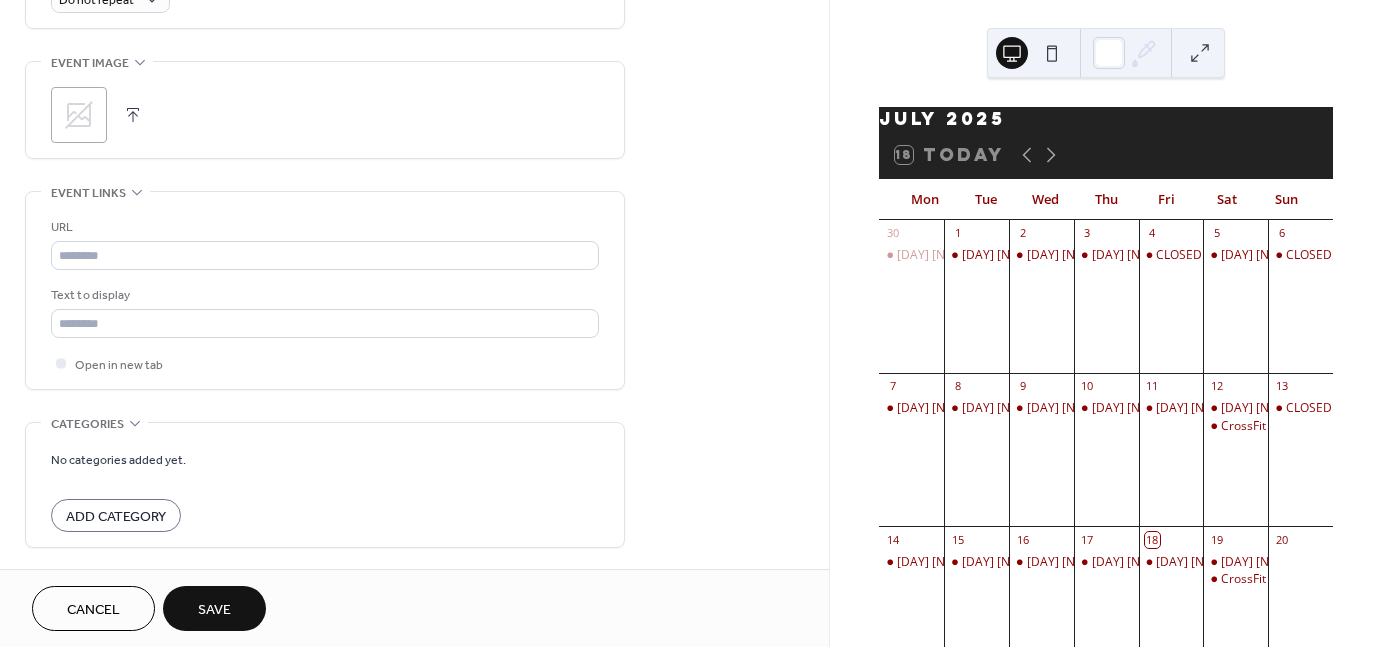 scroll, scrollTop: 931, scrollLeft: 0, axis: vertical 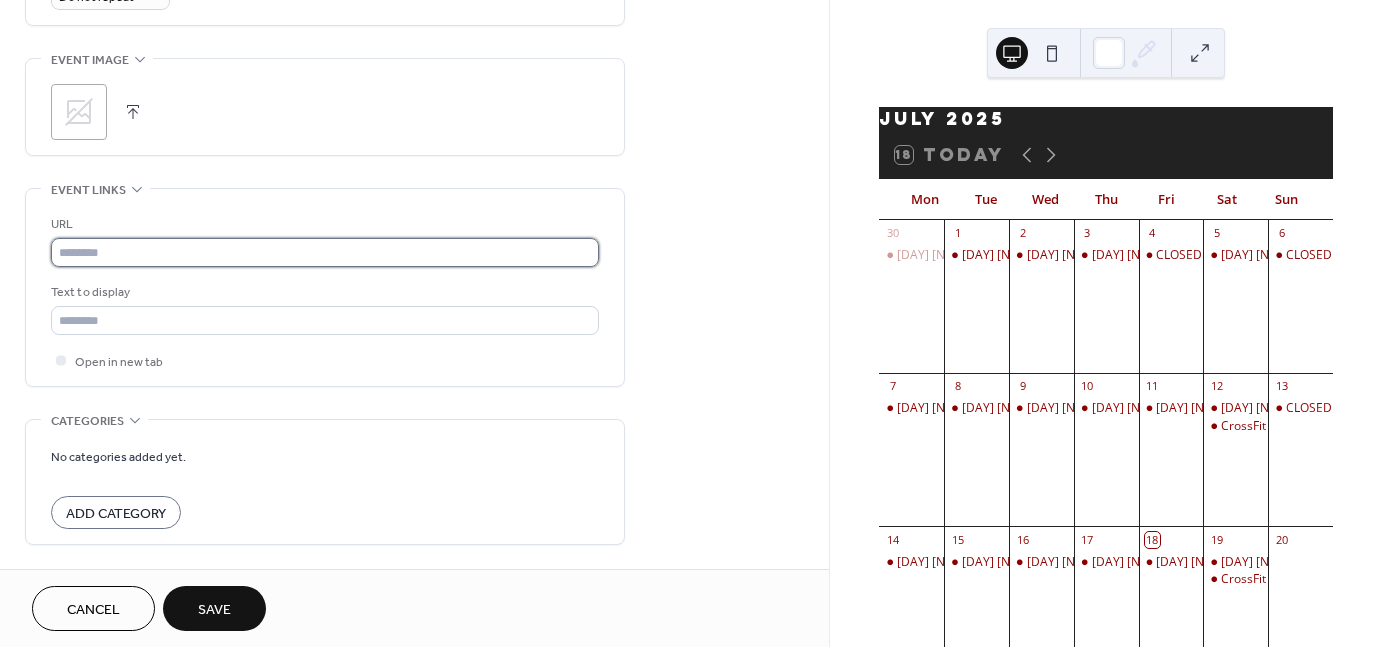click at bounding box center [325, 252] 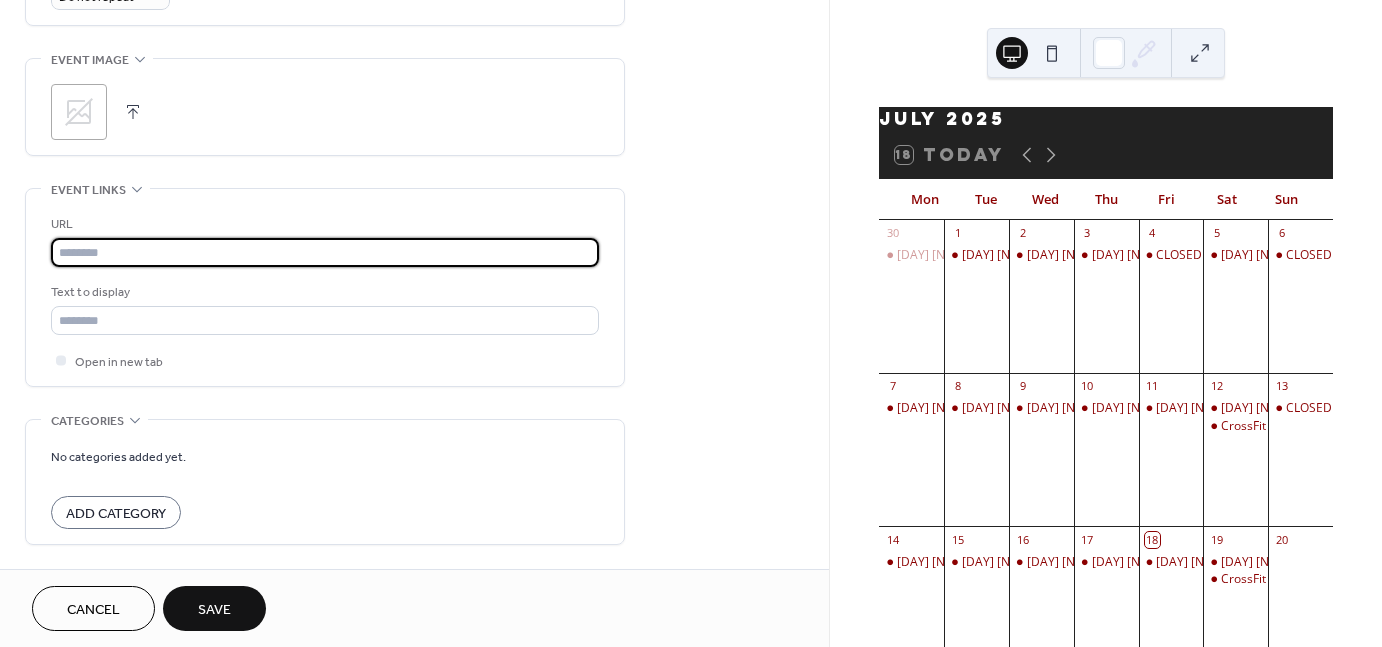 type on "**********" 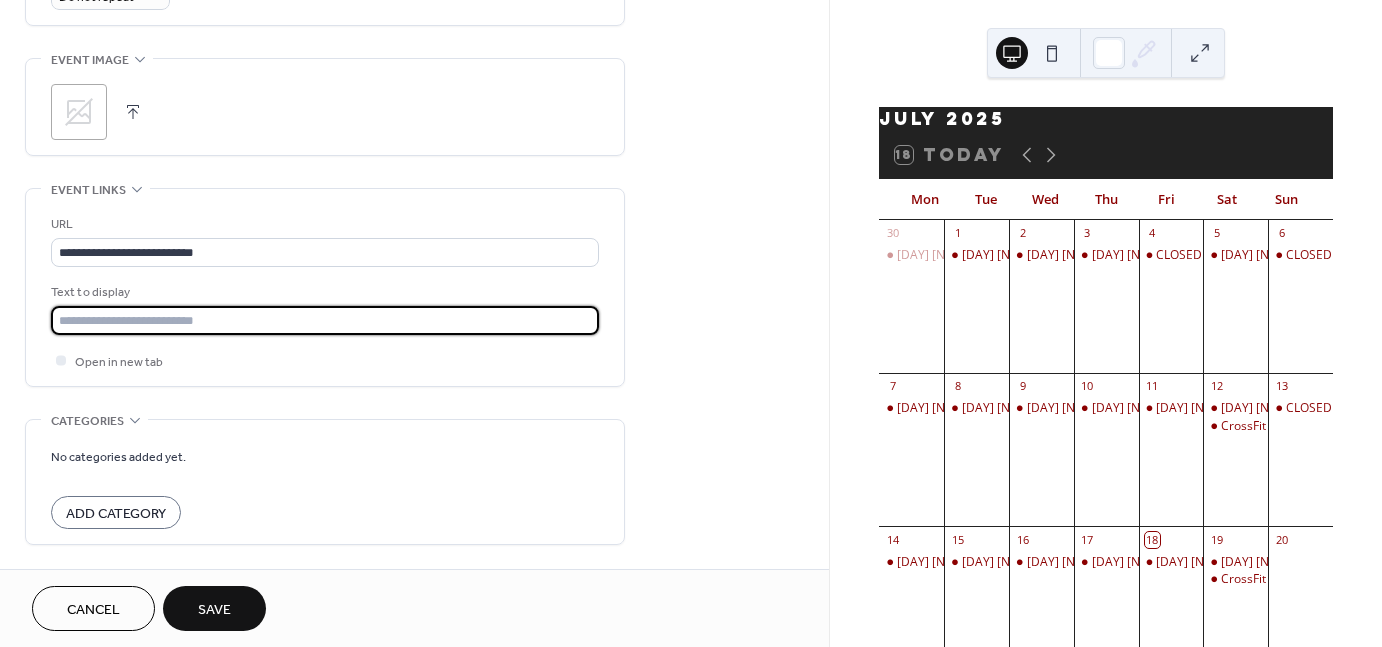 click at bounding box center (325, 320) 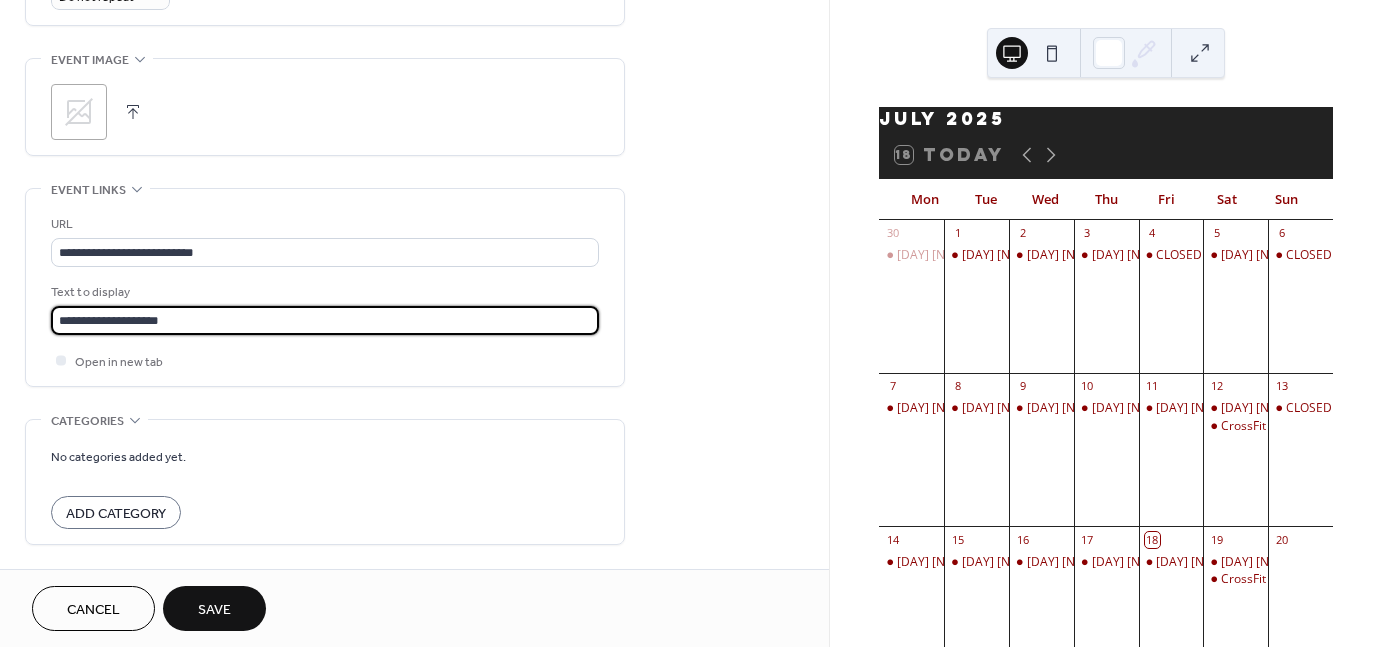 click on "Save" at bounding box center [214, 610] 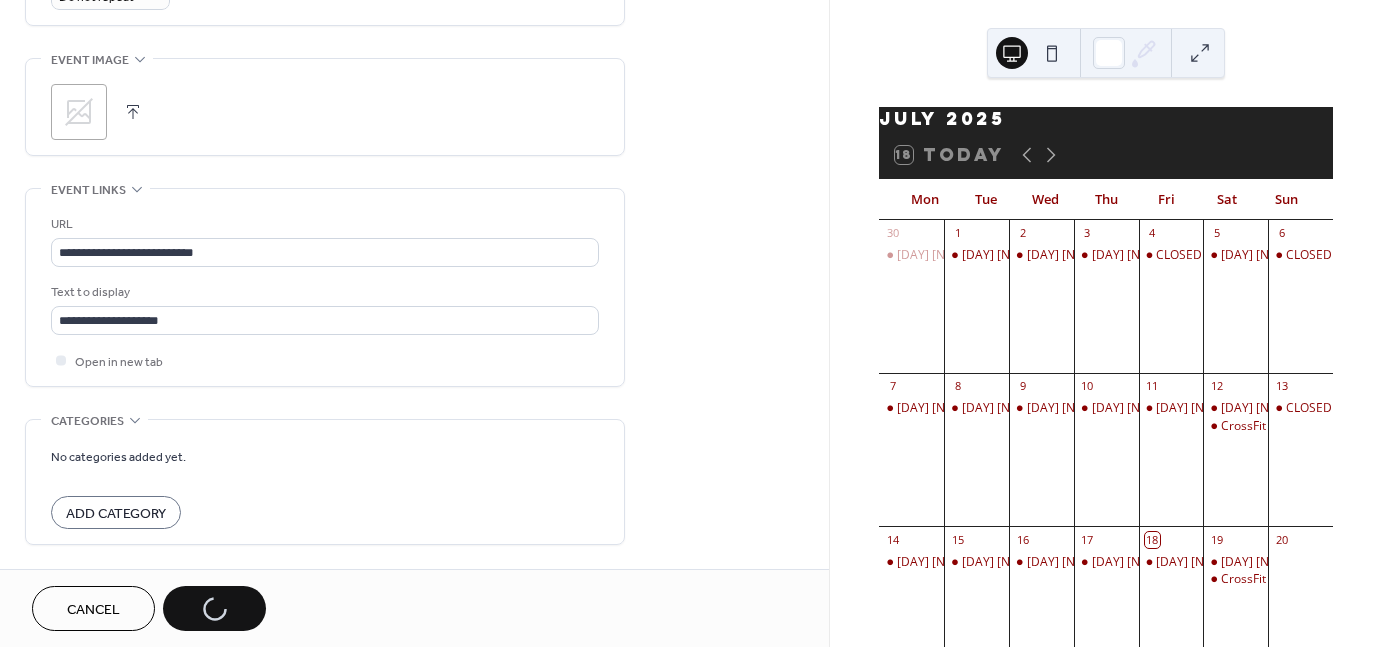 click on "Cancel Save" at bounding box center (149, 608) 